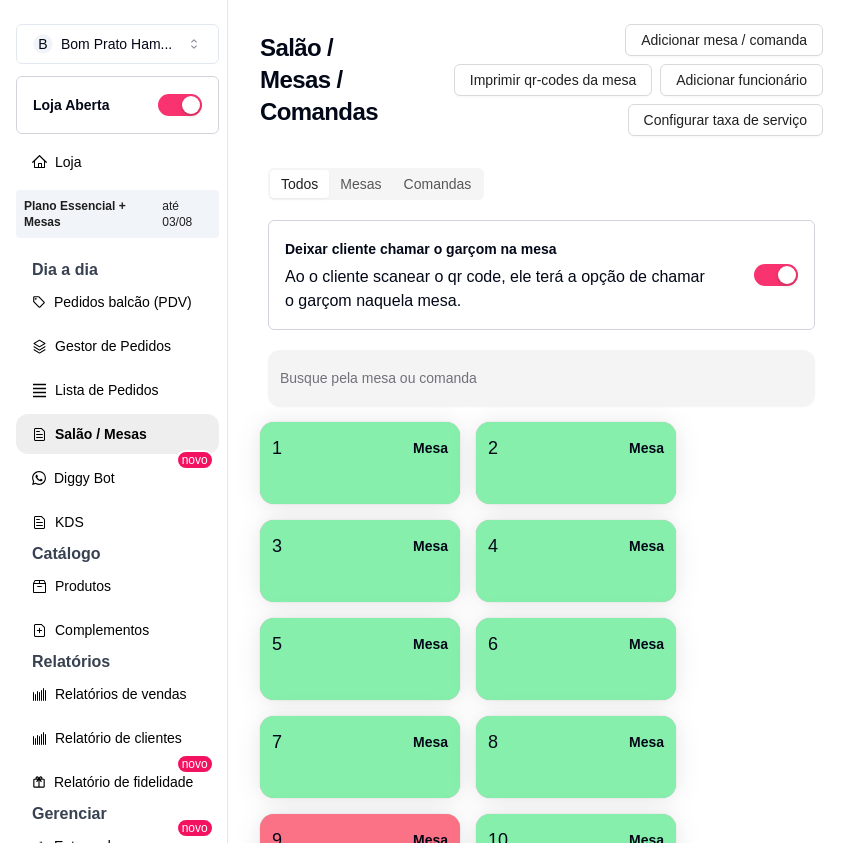 scroll, scrollTop: 0, scrollLeft: 0, axis: both 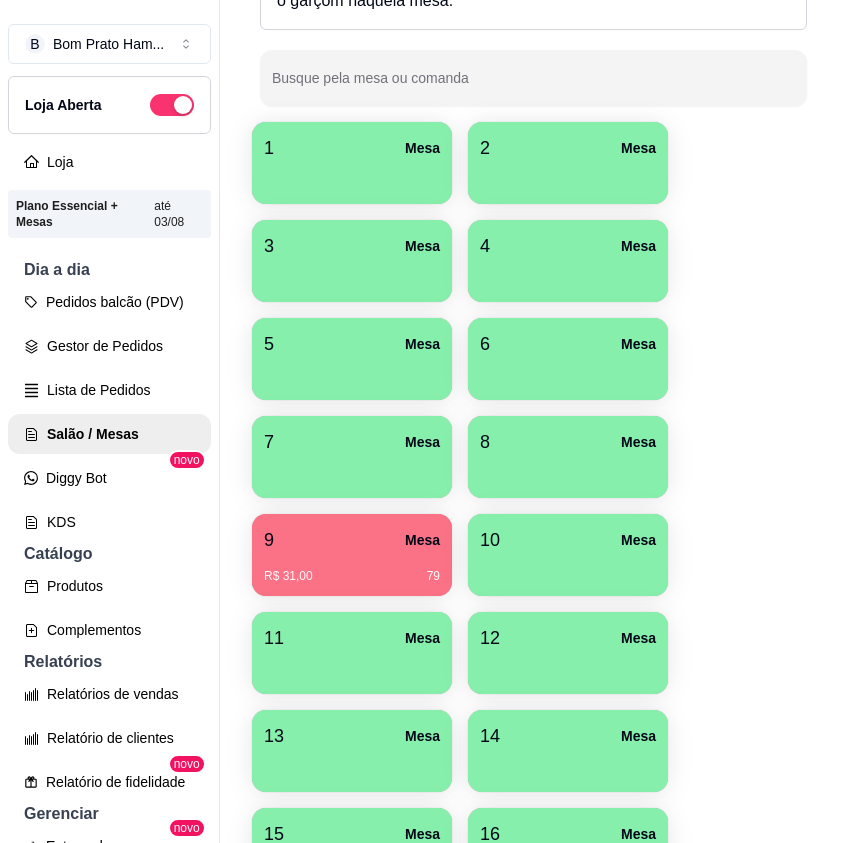 click on "[PRICE] [NUMBER]" at bounding box center (352, 576) 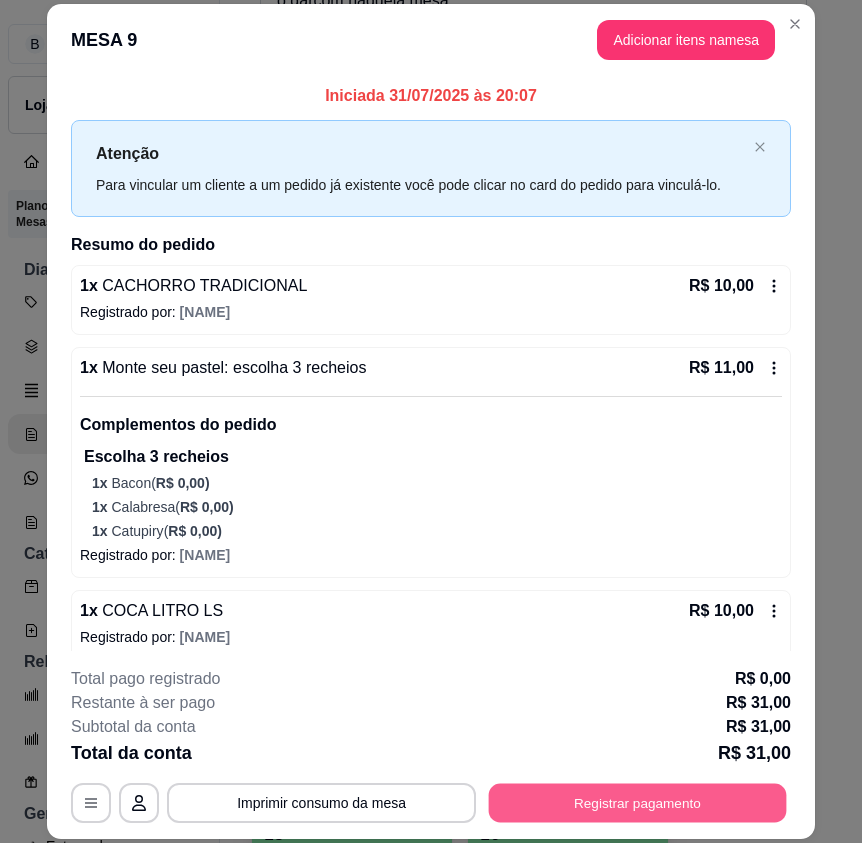 click on "Registrar pagamento" at bounding box center (638, 802) 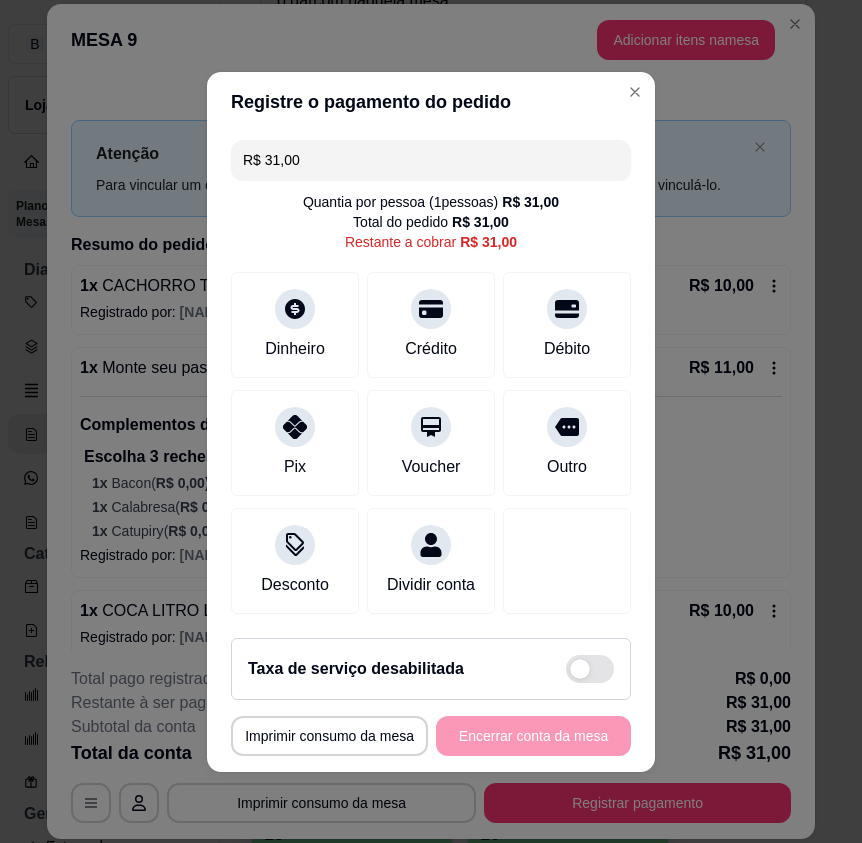 click on "R$ 31,00" at bounding box center [431, 160] 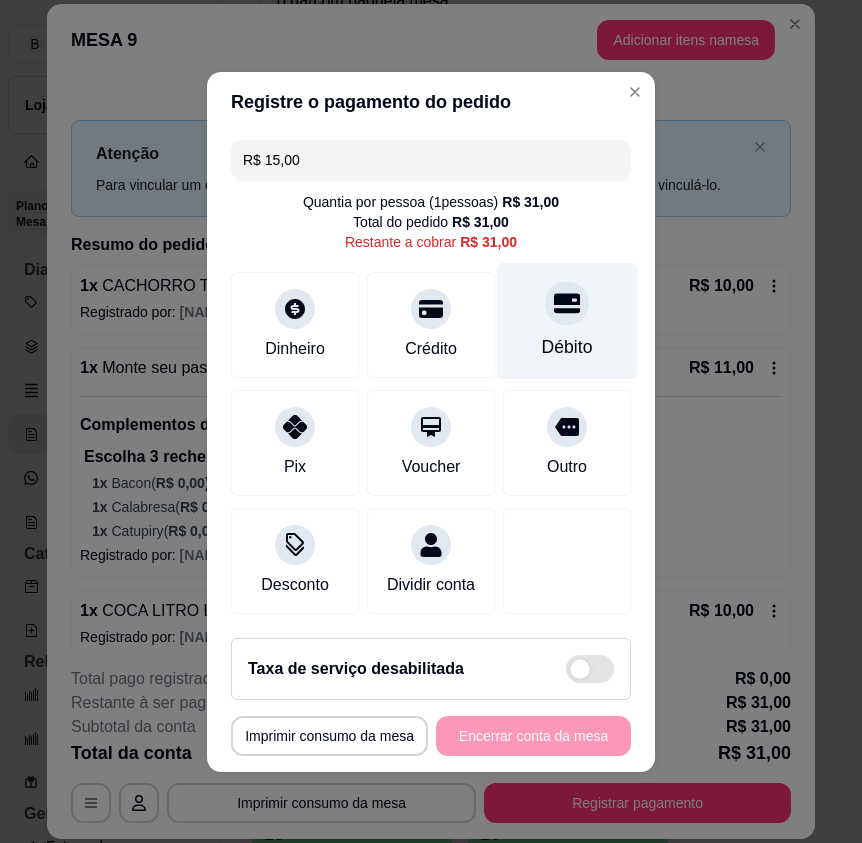 click at bounding box center [567, 303] 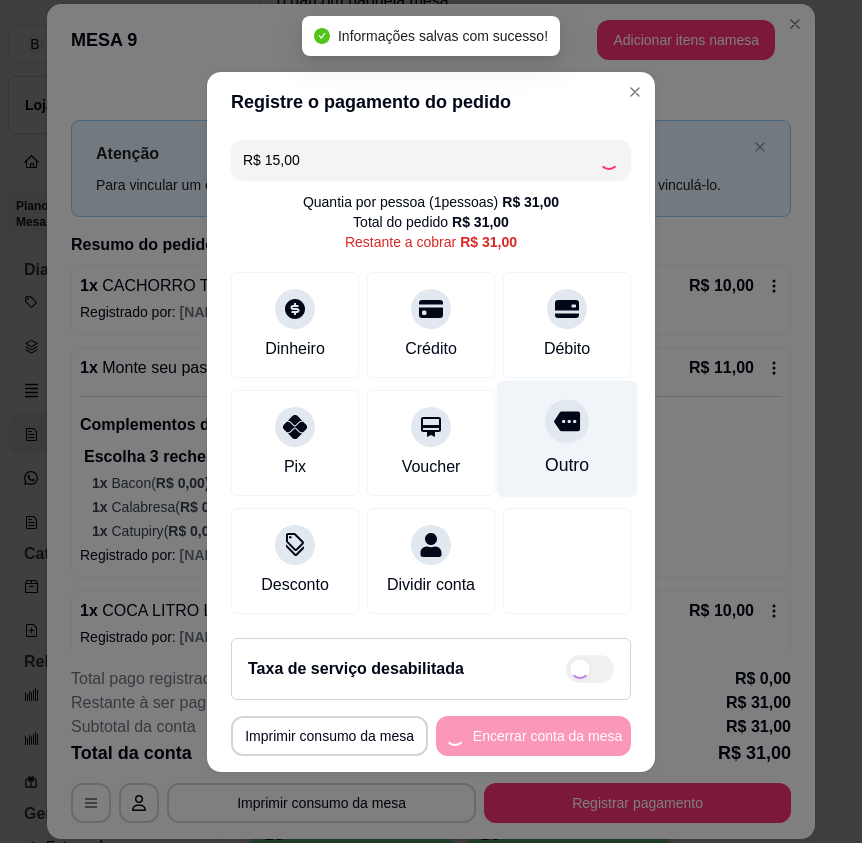 type on "R$ 16,00" 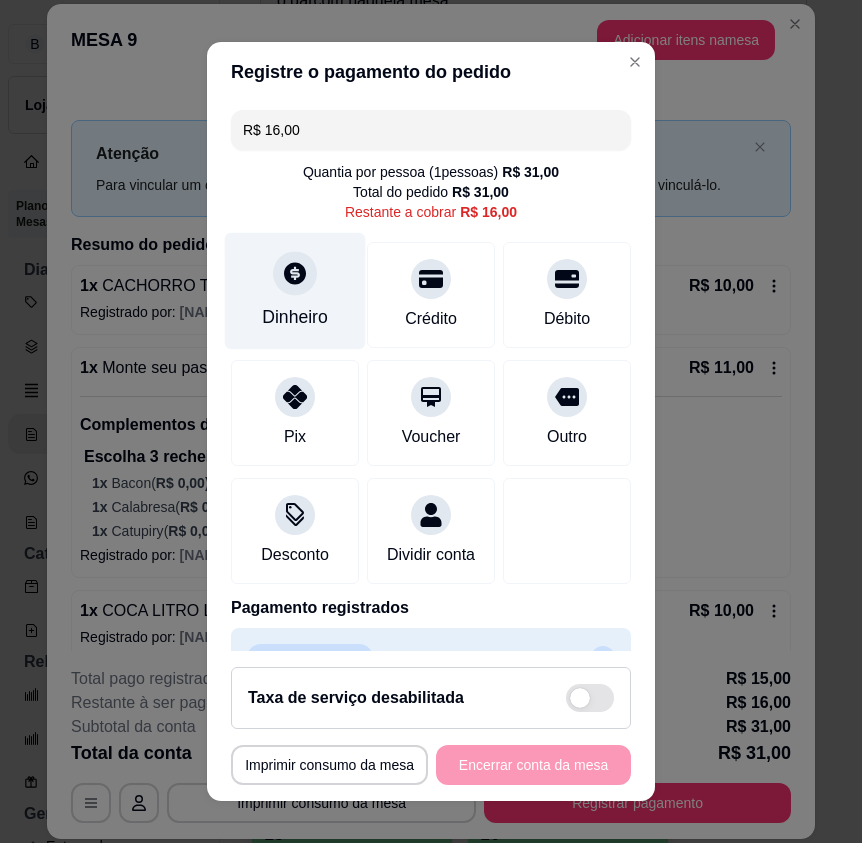 click 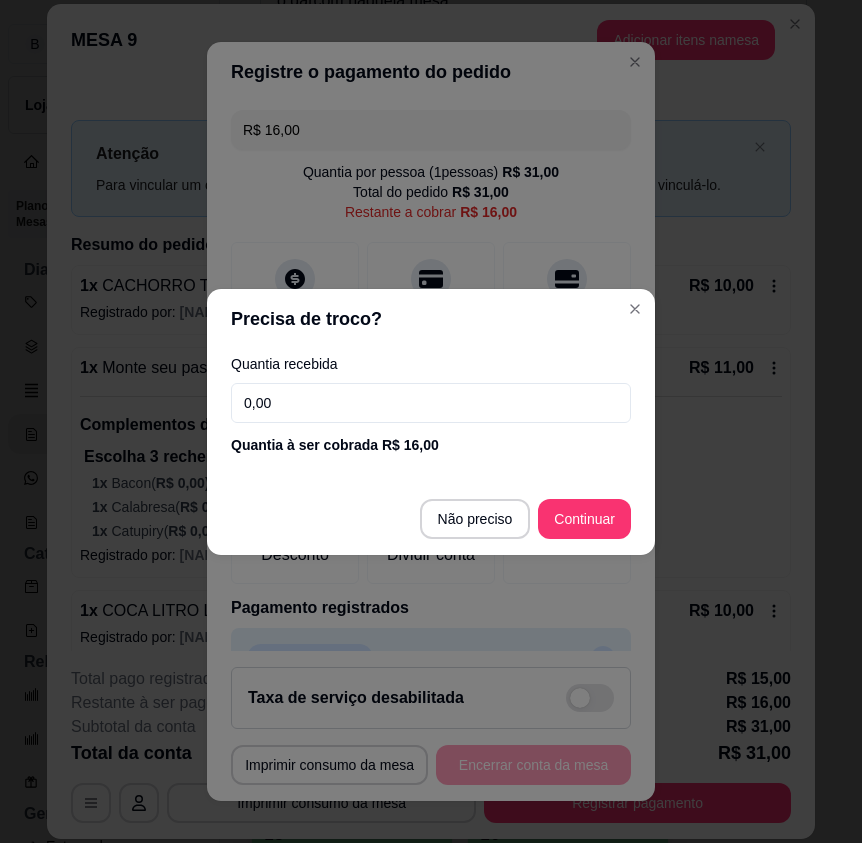click on "0,00" at bounding box center (431, 403) 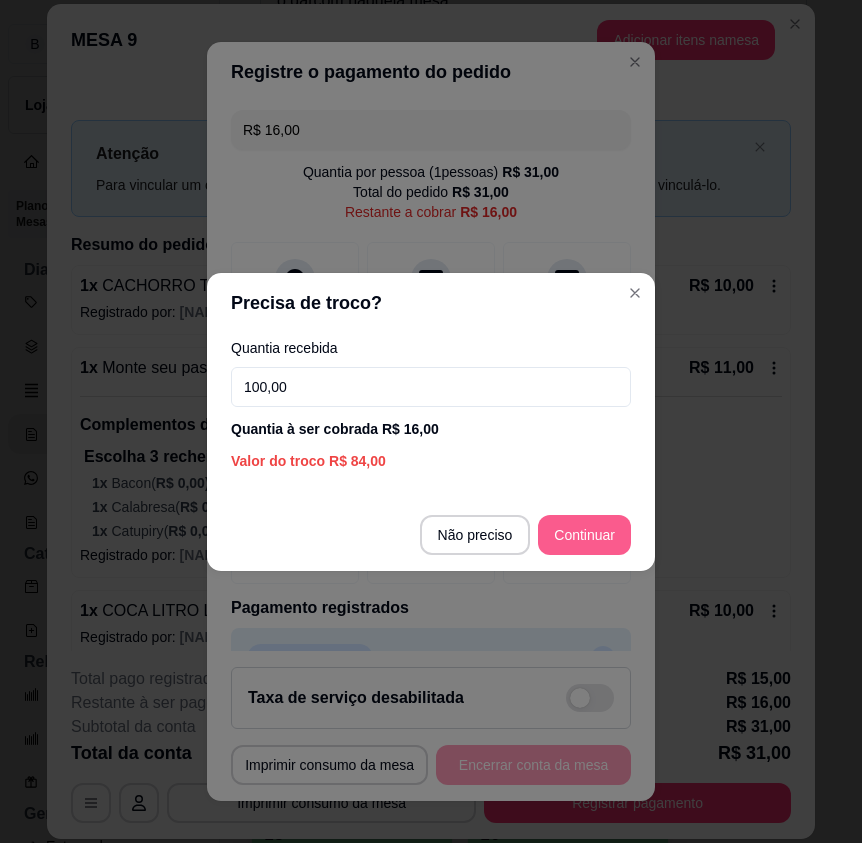 type on "100,00" 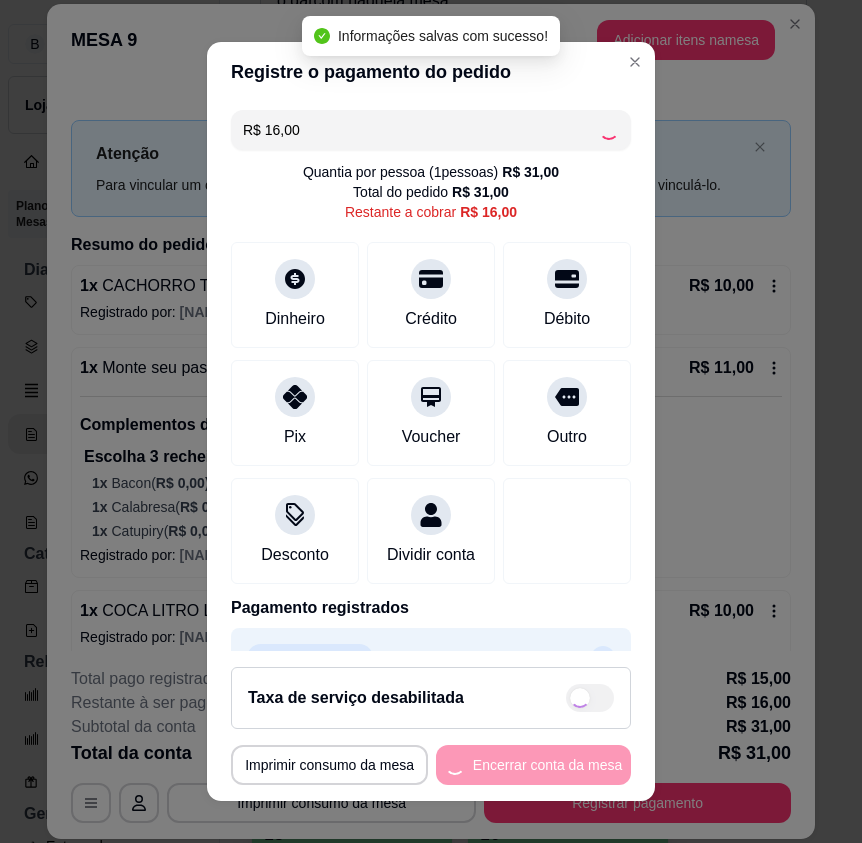 type on "R$ 0,00" 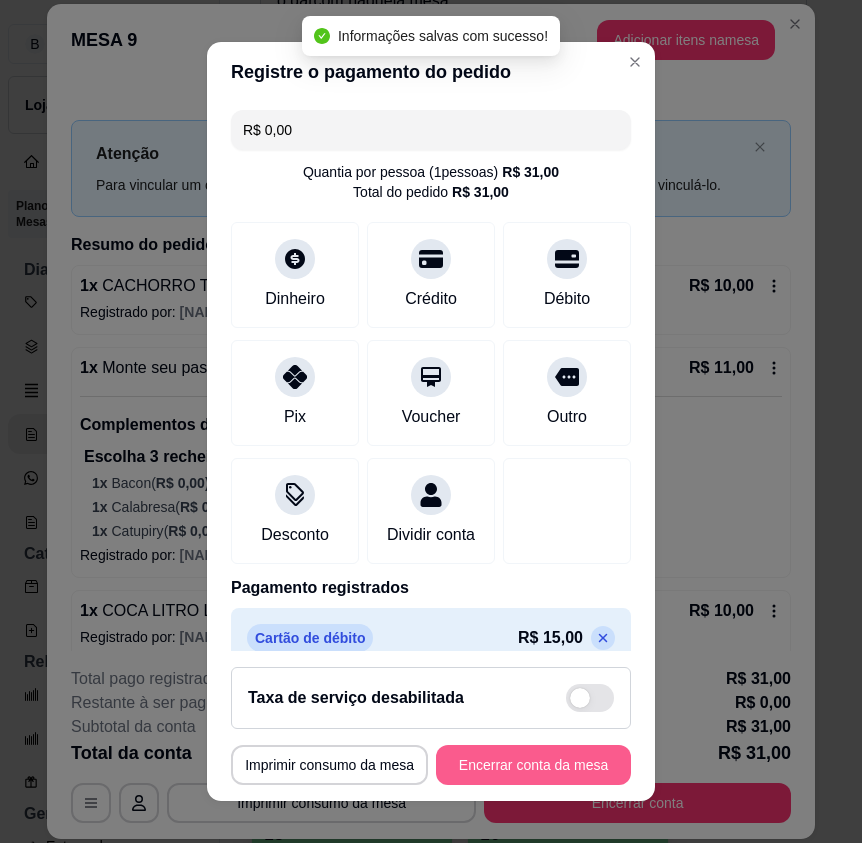 click on "Encerrar conta da mesa" at bounding box center [533, 765] 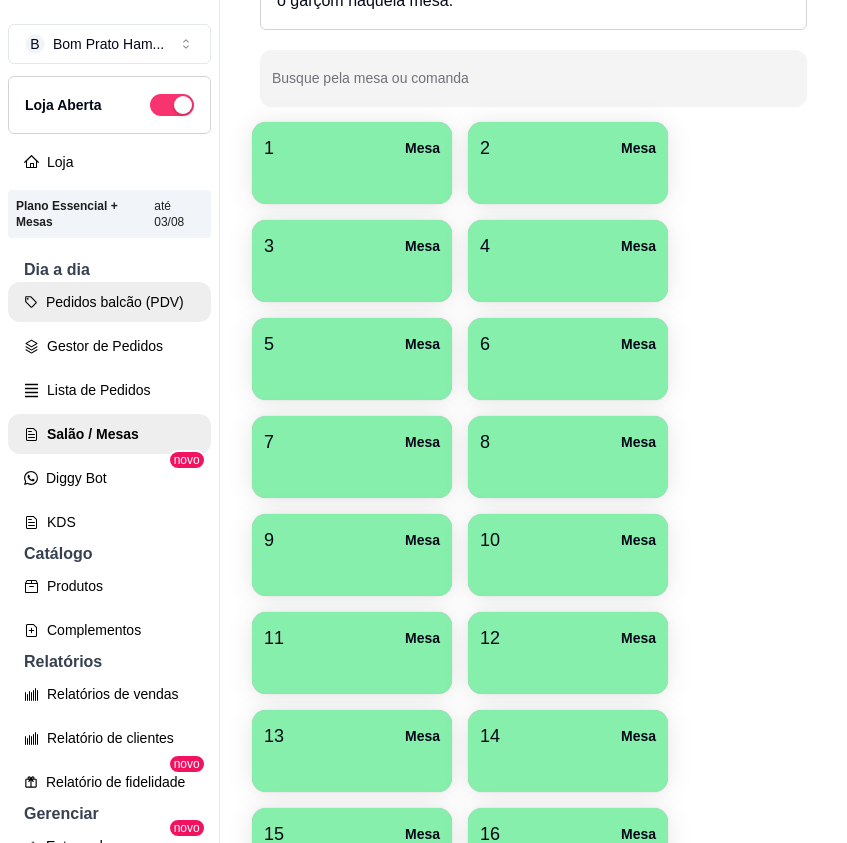 click on "Pedidos balcão (PDV)" at bounding box center [109, 302] 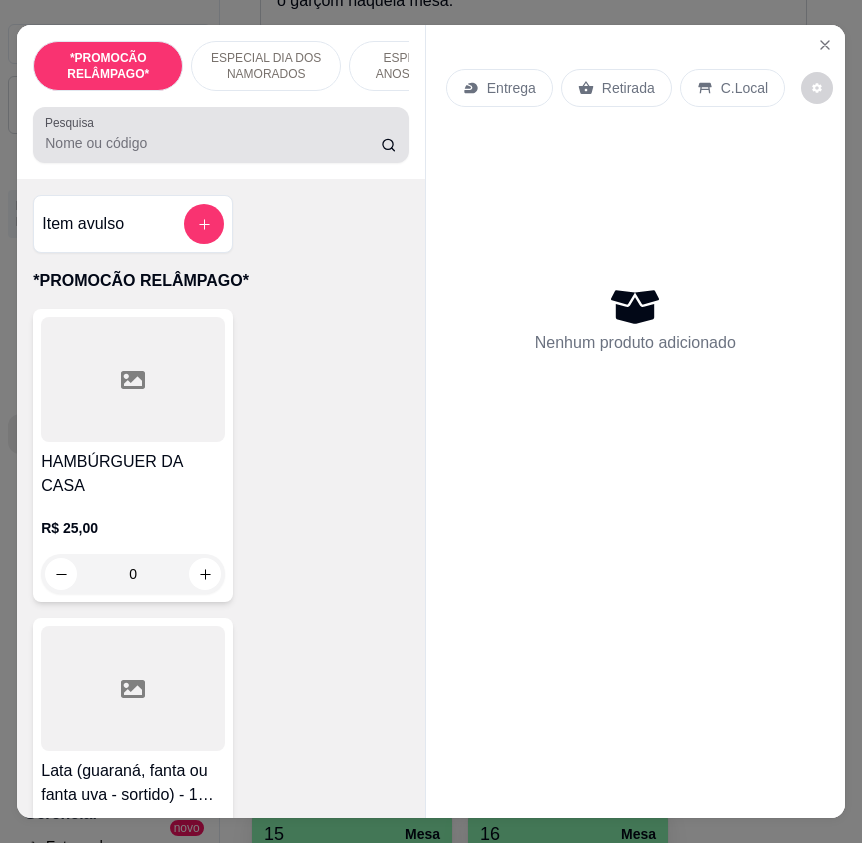 click on "Pesquisa" at bounding box center (213, 143) 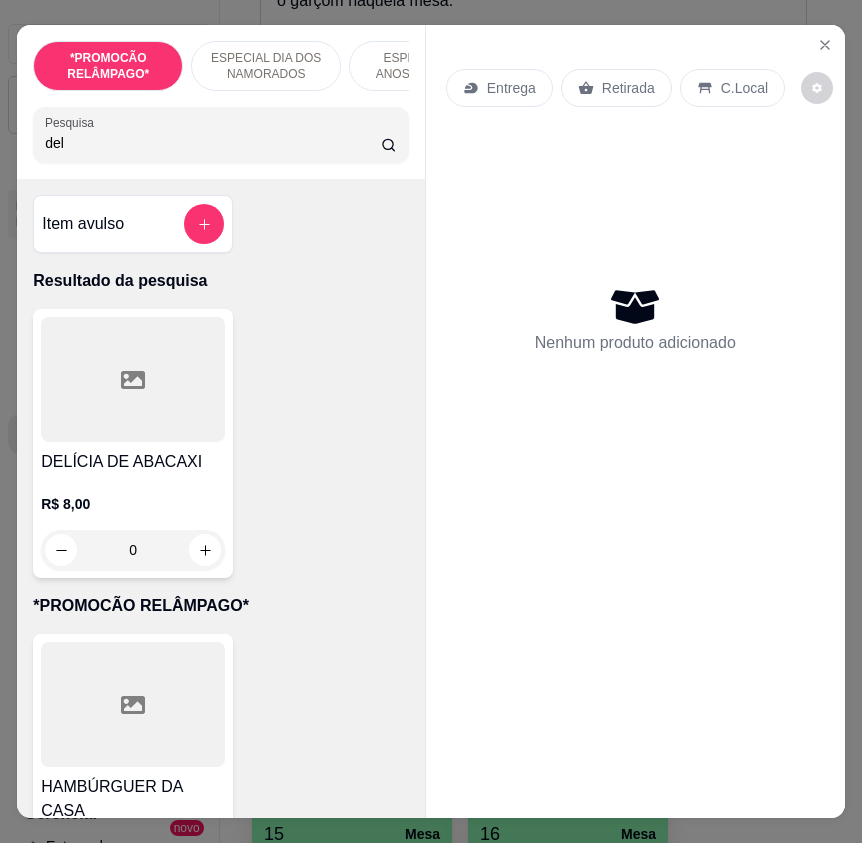 type on "del" 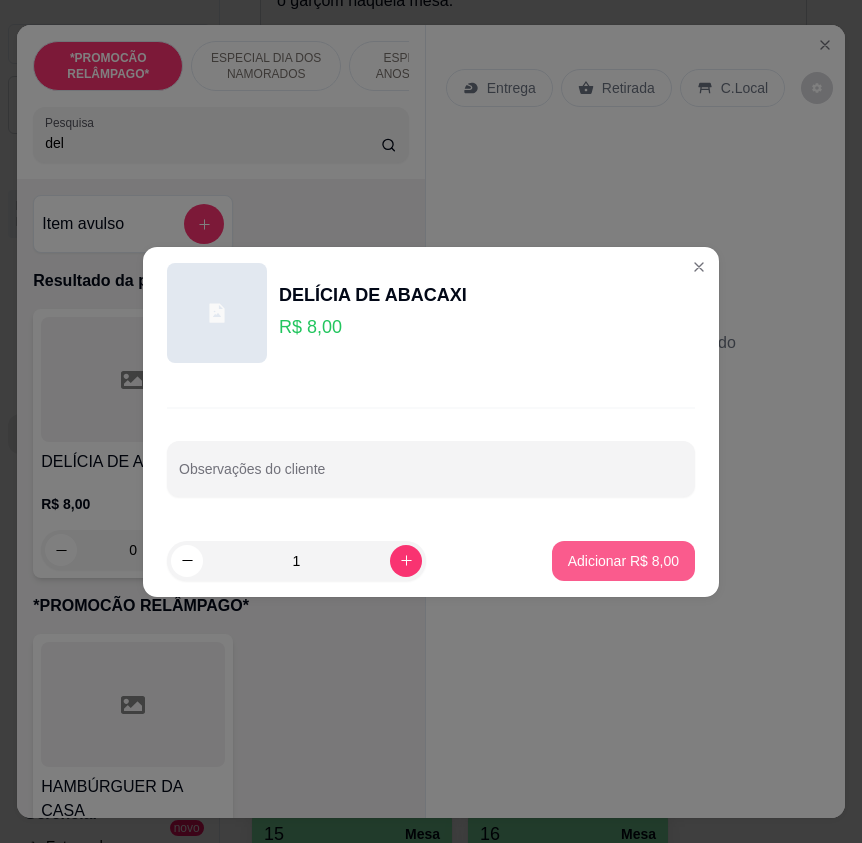 click on "Adicionar   R$ 8,00" at bounding box center [623, 561] 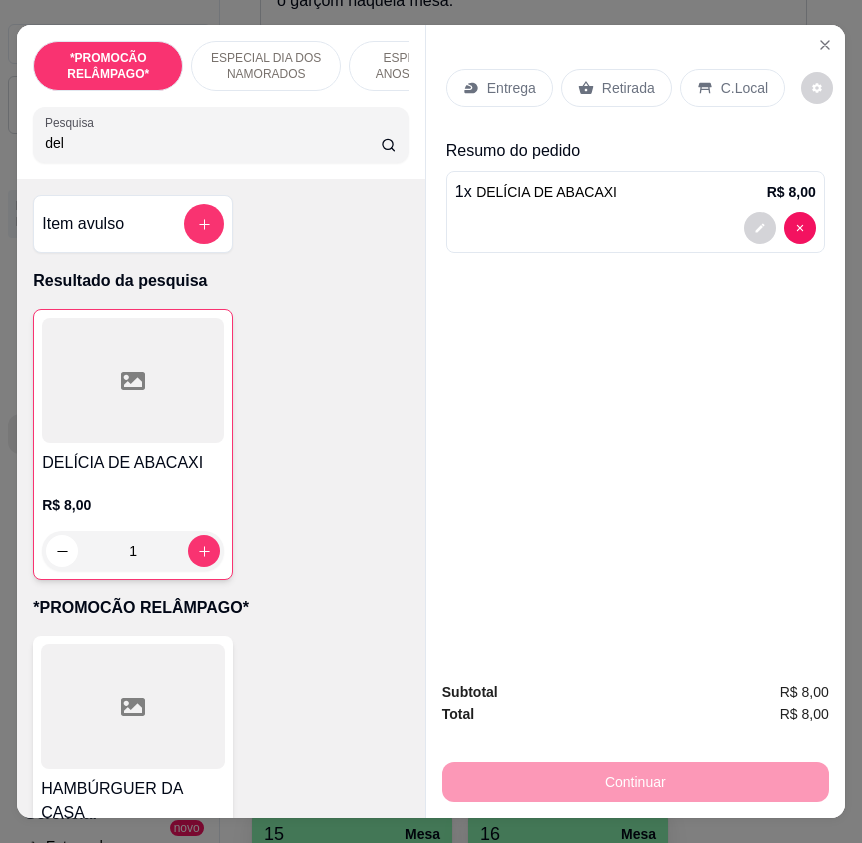 drag, startPoint x: 115, startPoint y: 149, endPoint x: 1, endPoint y: 148, distance: 114.00439 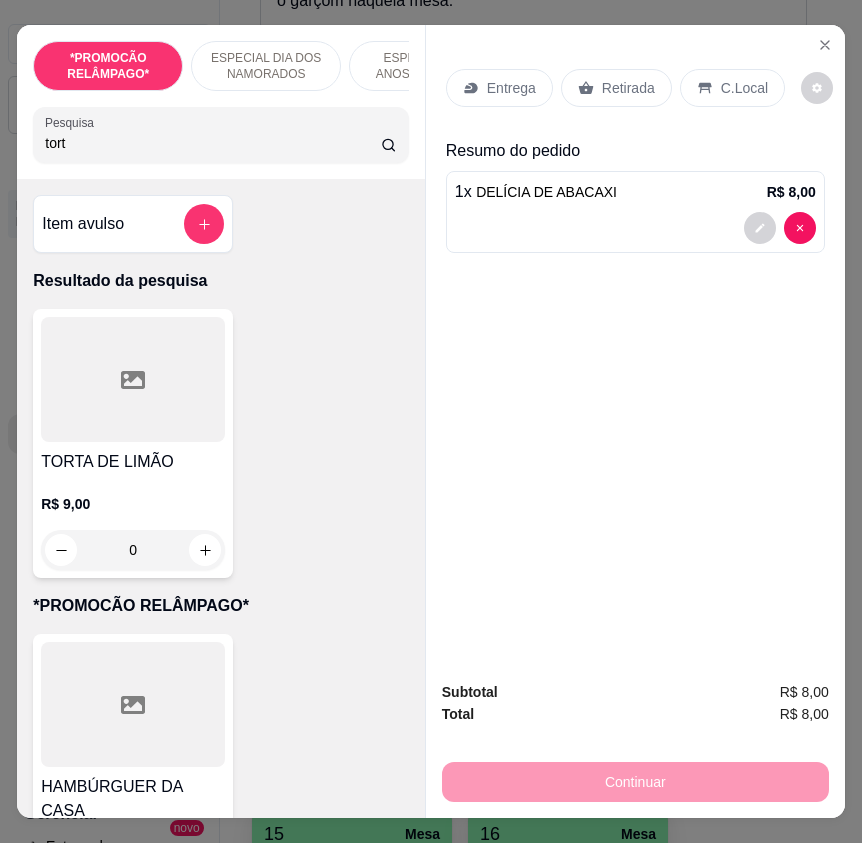 type on "tort" 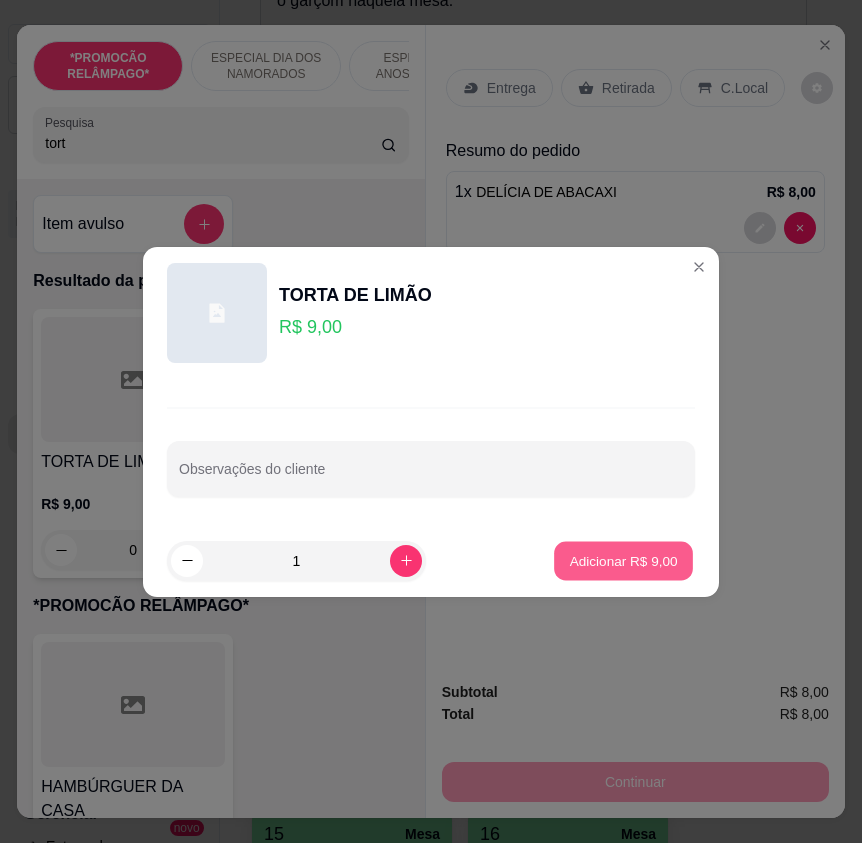 click on "Adicionar   R$ 9,00" at bounding box center [623, 560] 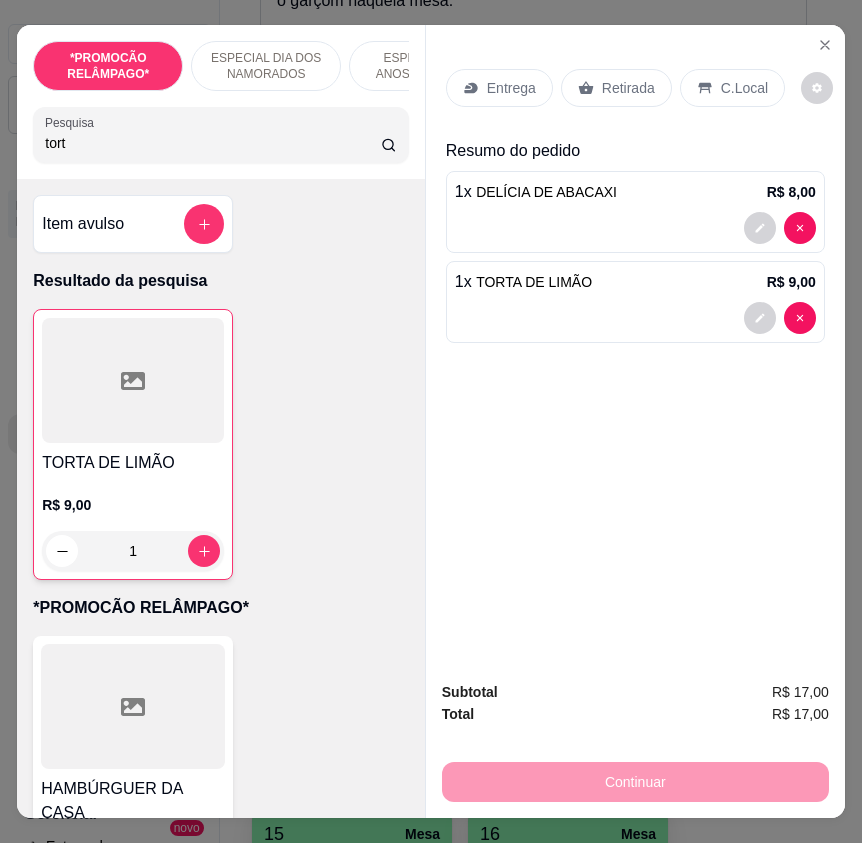 drag, startPoint x: 83, startPoint y: 144, endPoint x: 8, endPoint y: 111, distance: 81.939 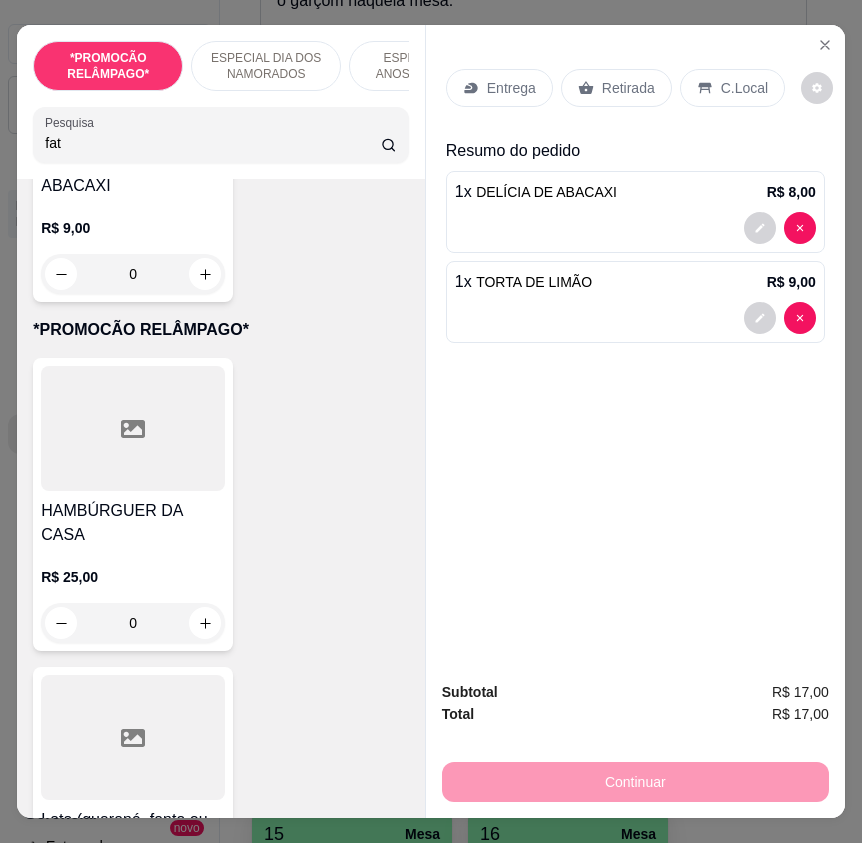 scroll, scrollTop: 0, scrollLeft: 0, axis: both 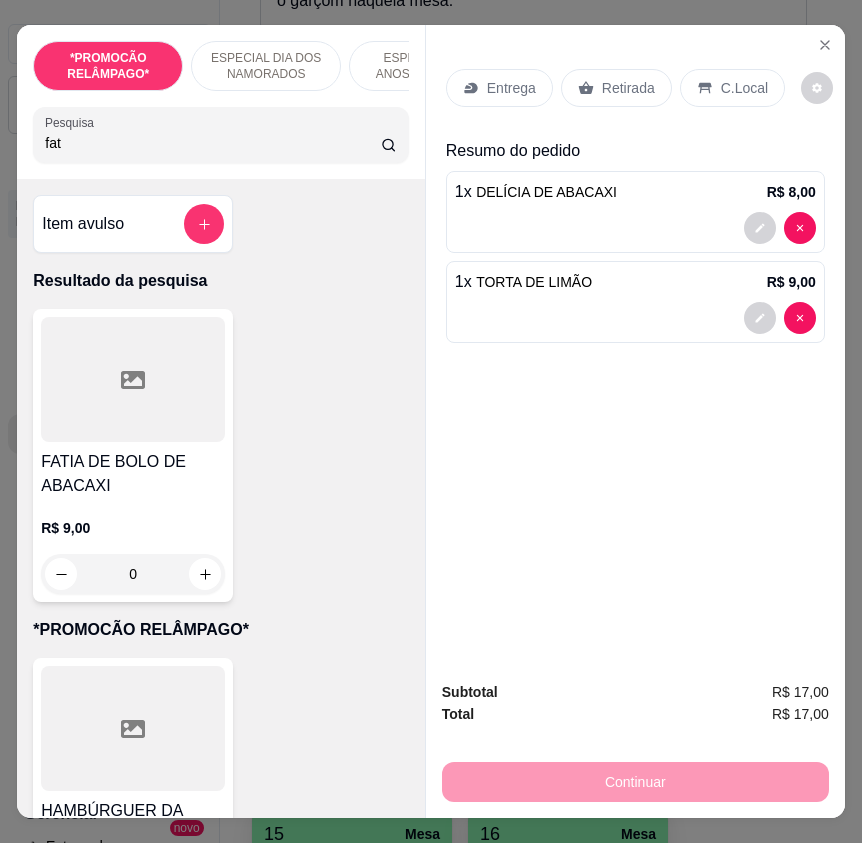 type on "fat" 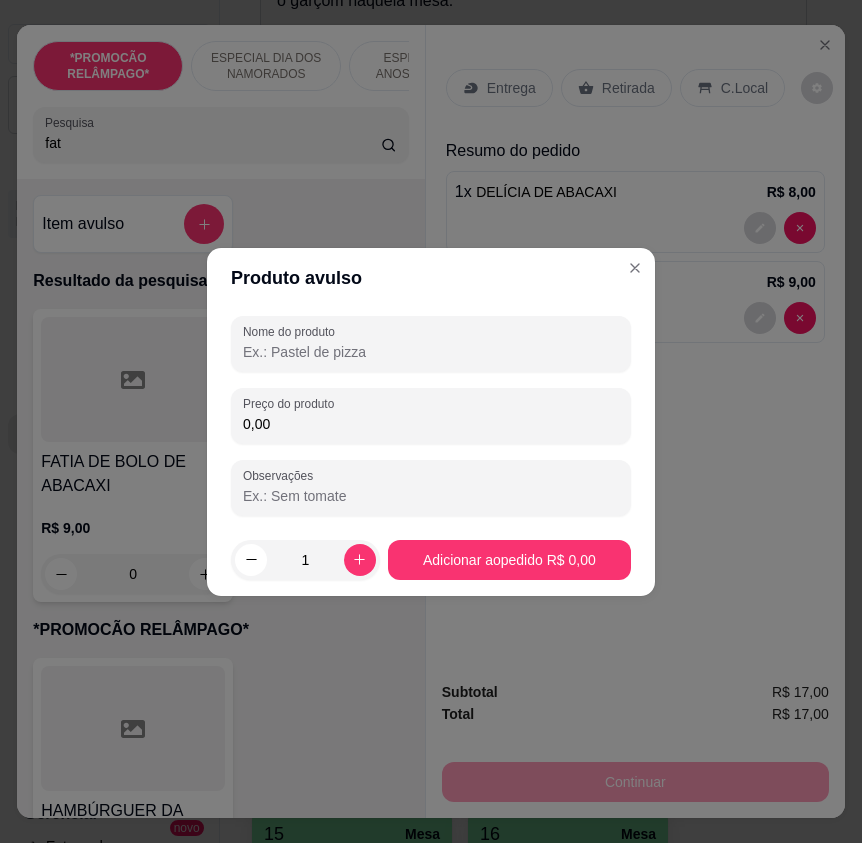 click on "Nome do produto" at bounding box center [431, 352] 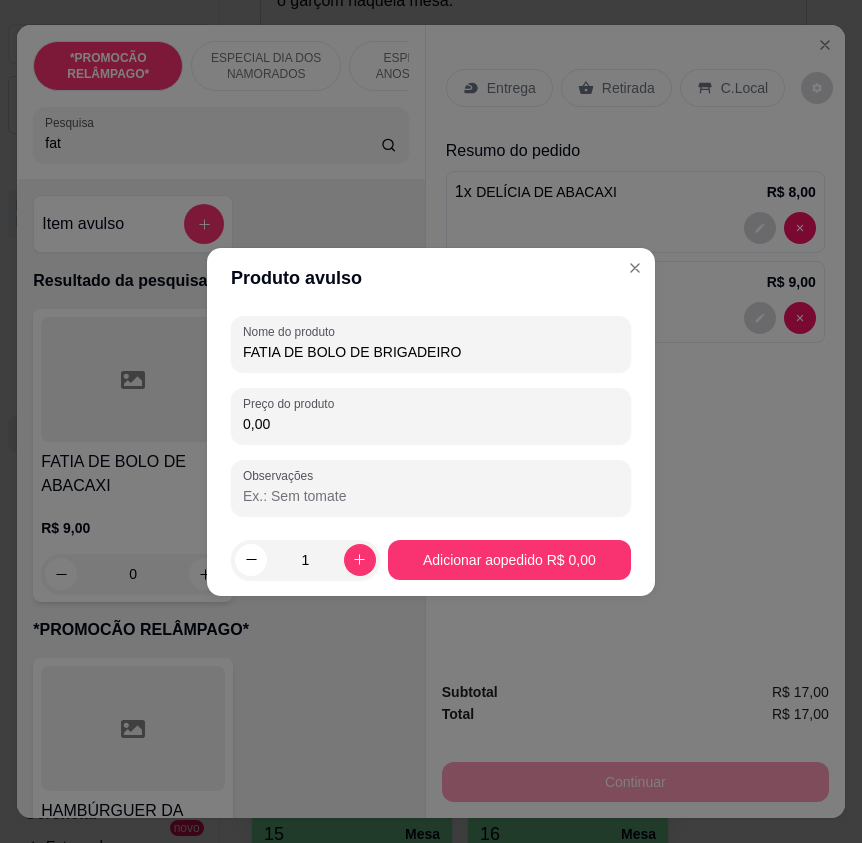 type on "FATIA DE BOLO DE BRIGADEIRO" 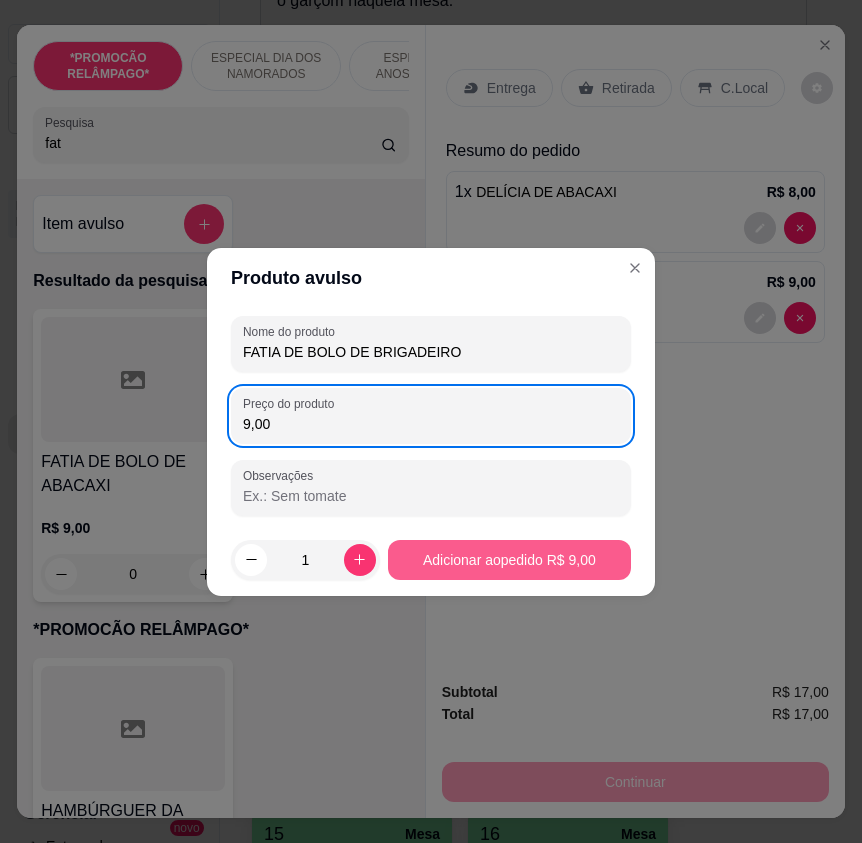 type on "9,00" 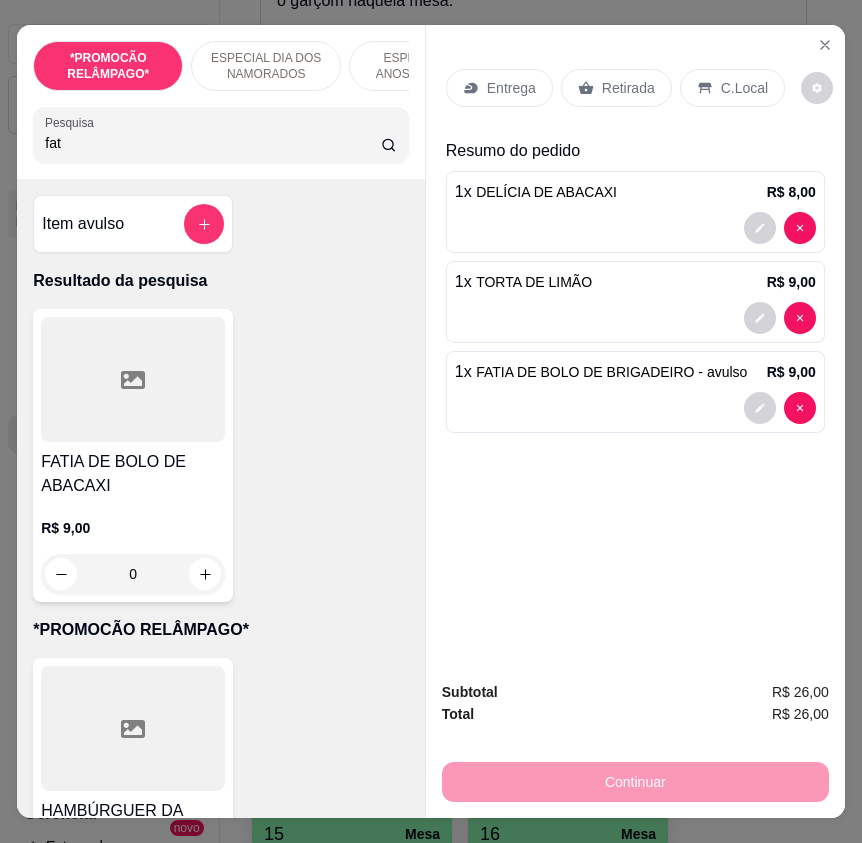 click on "Entrega" at bounding box center (511, 88) 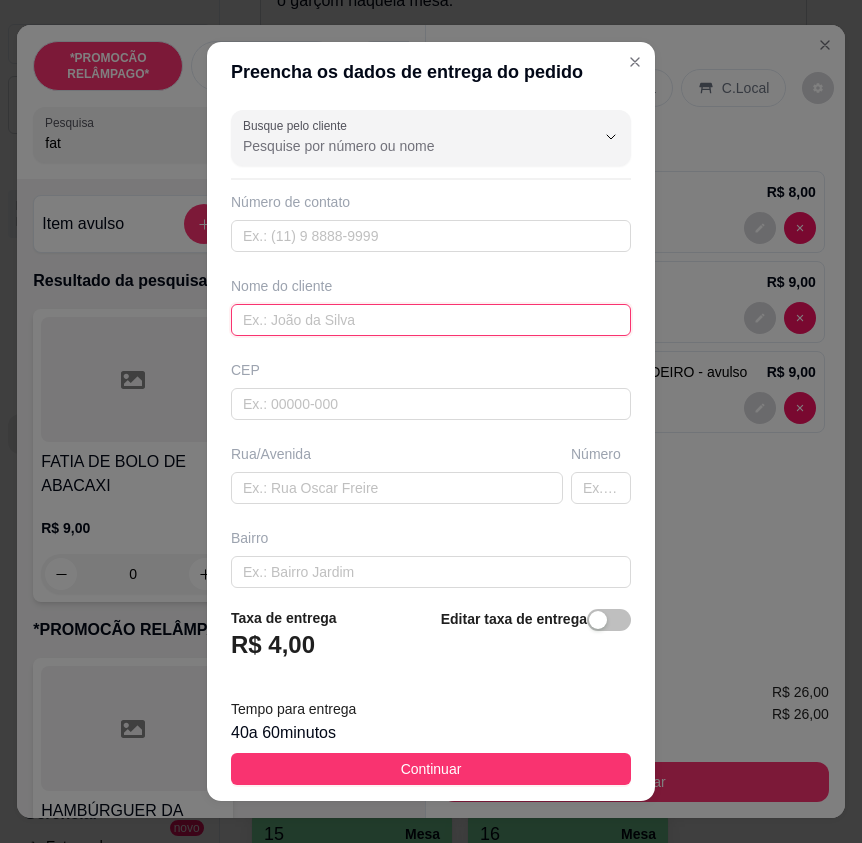 click at bounding box center (431, 320) 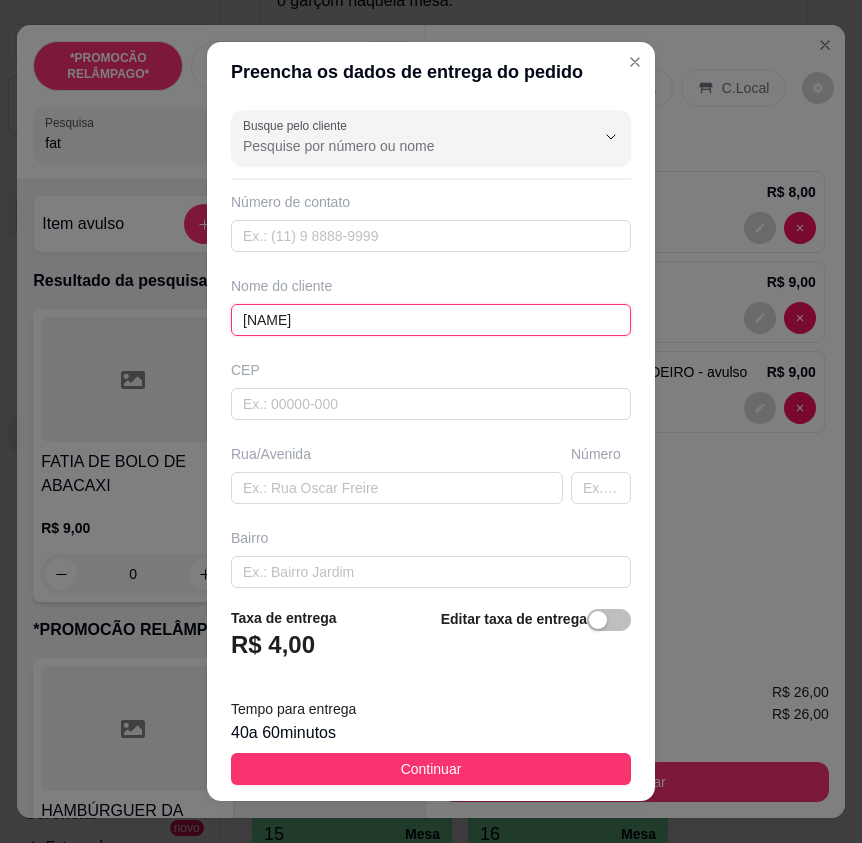 type on "[NAME]" 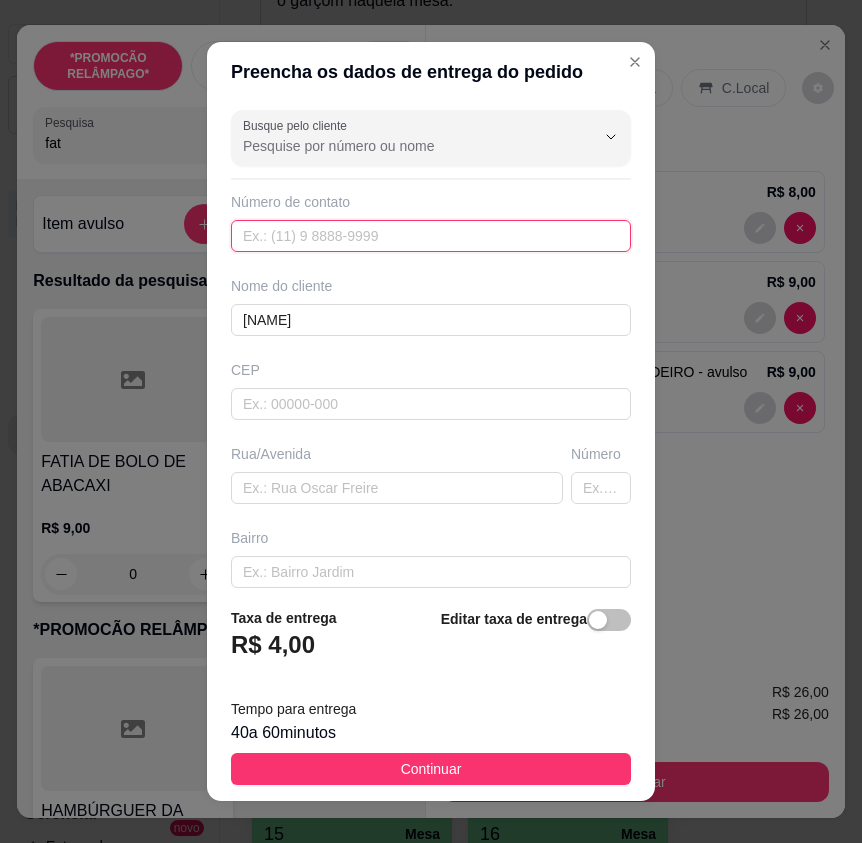 click at bounding box center [431, 236] 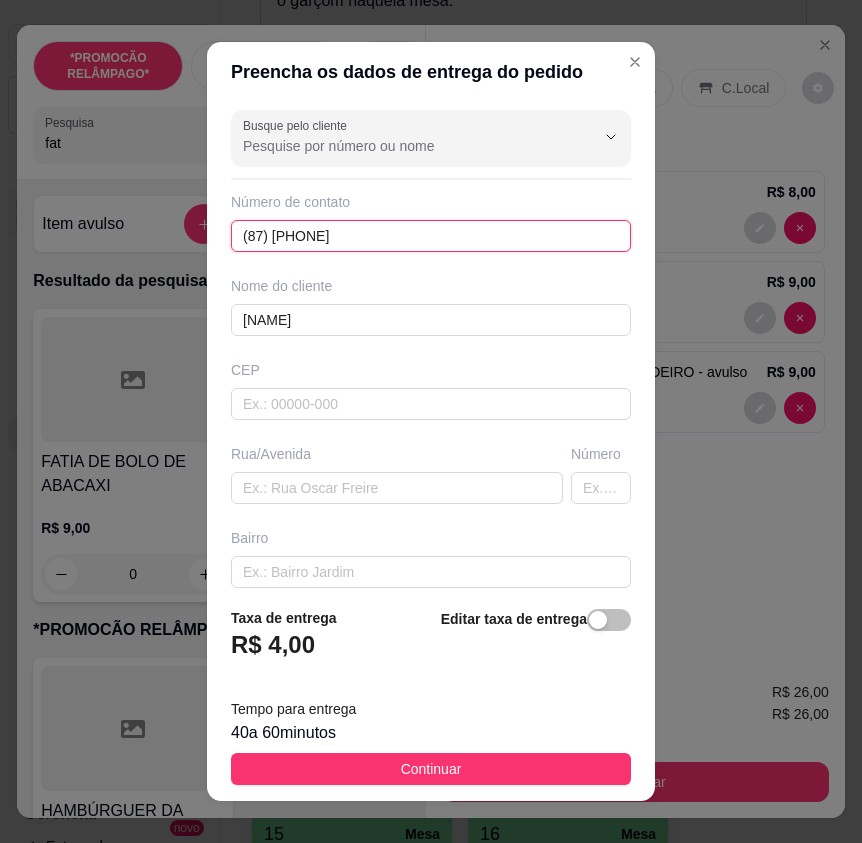 type on "(87) [PHONE]" 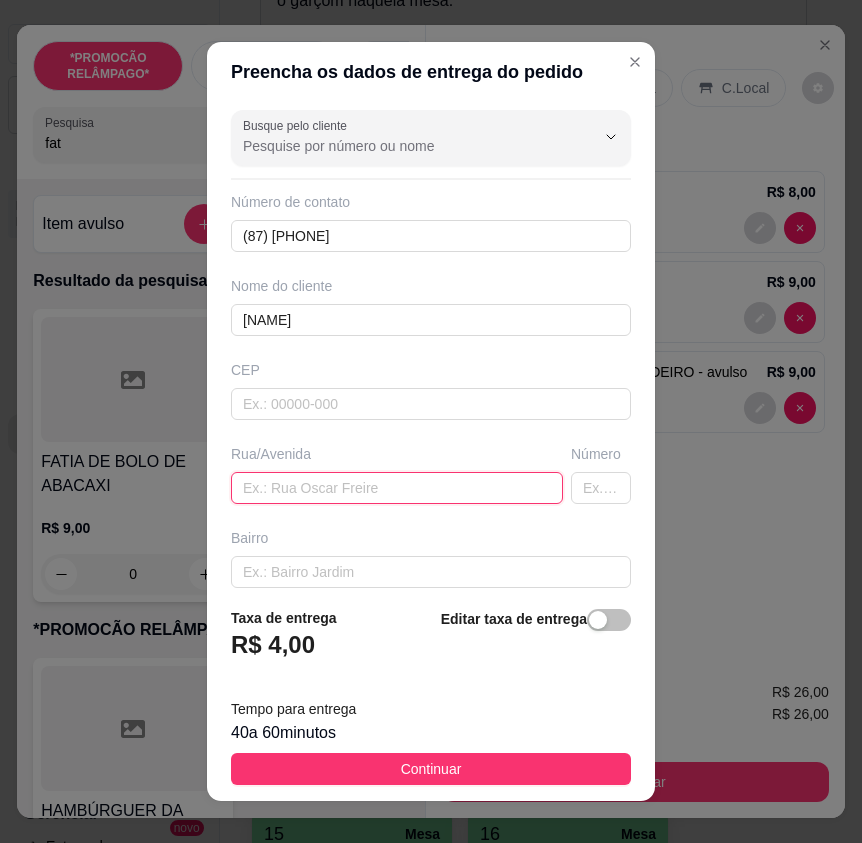 paste on "[STREET]" 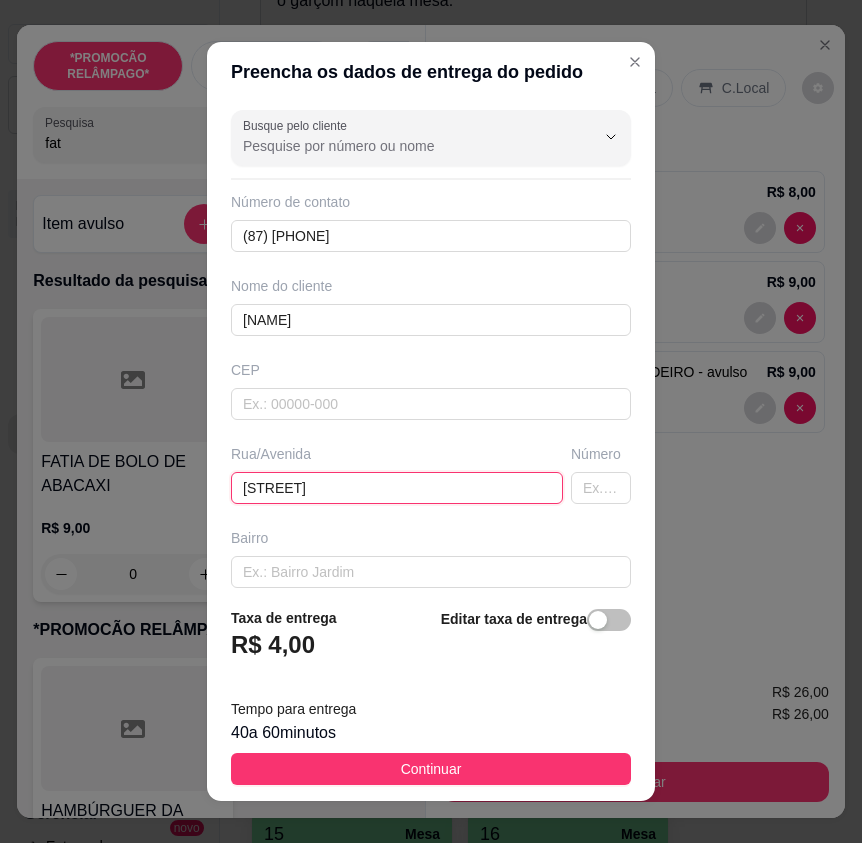 click on "[STREET]" at bounding box center (397, 488) 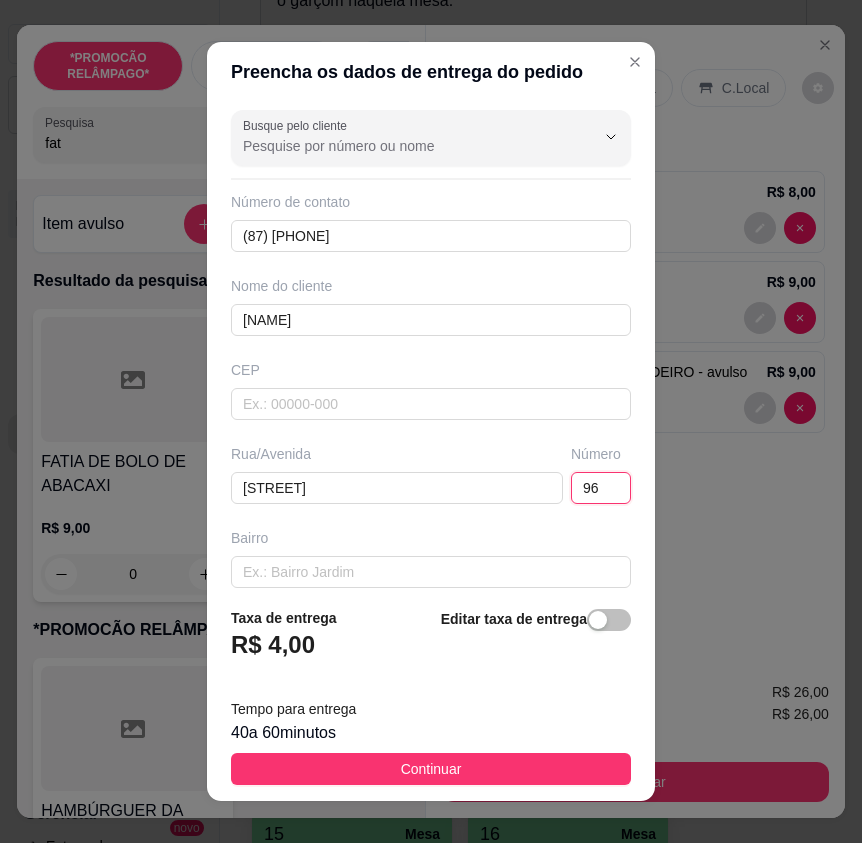 type on "96" 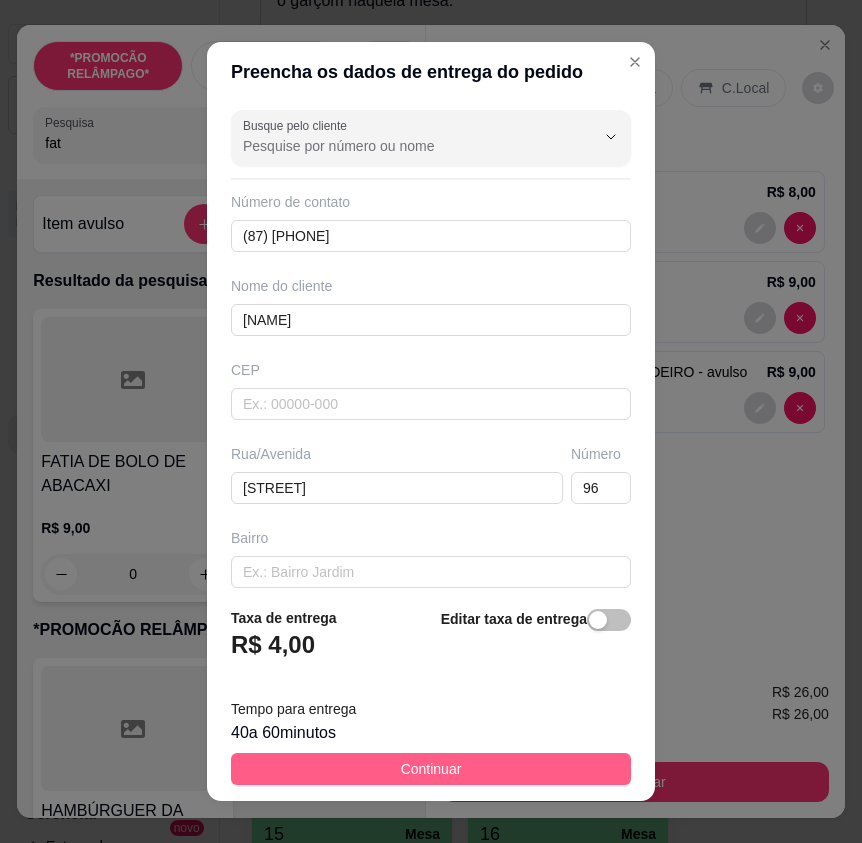 click on "Continuar" at bounding box center (431, 769) 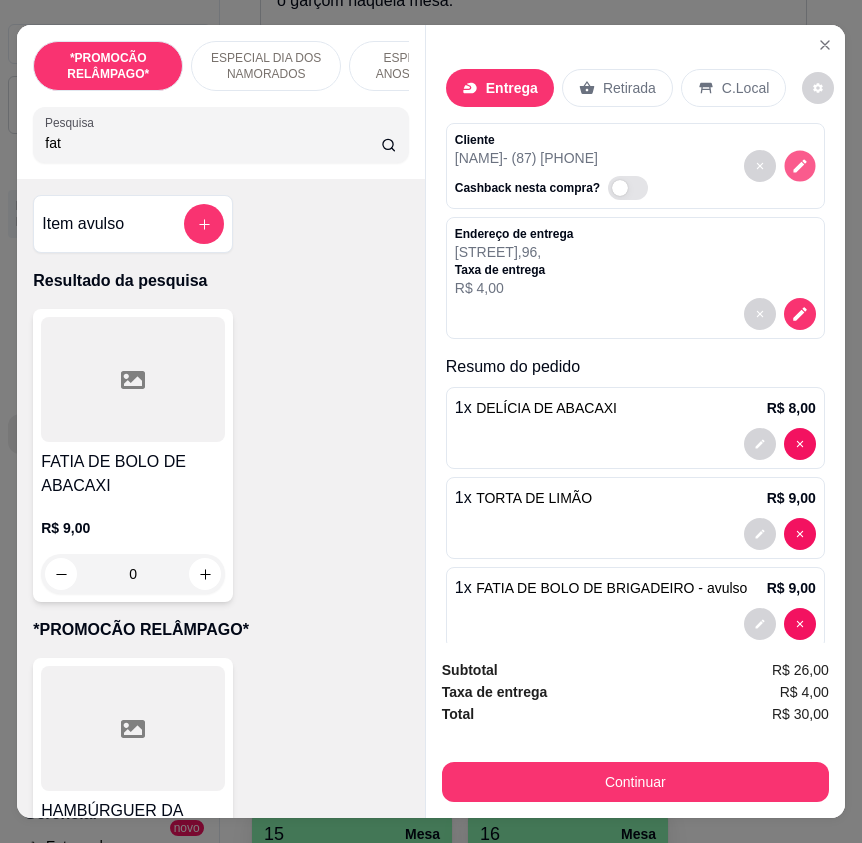 click 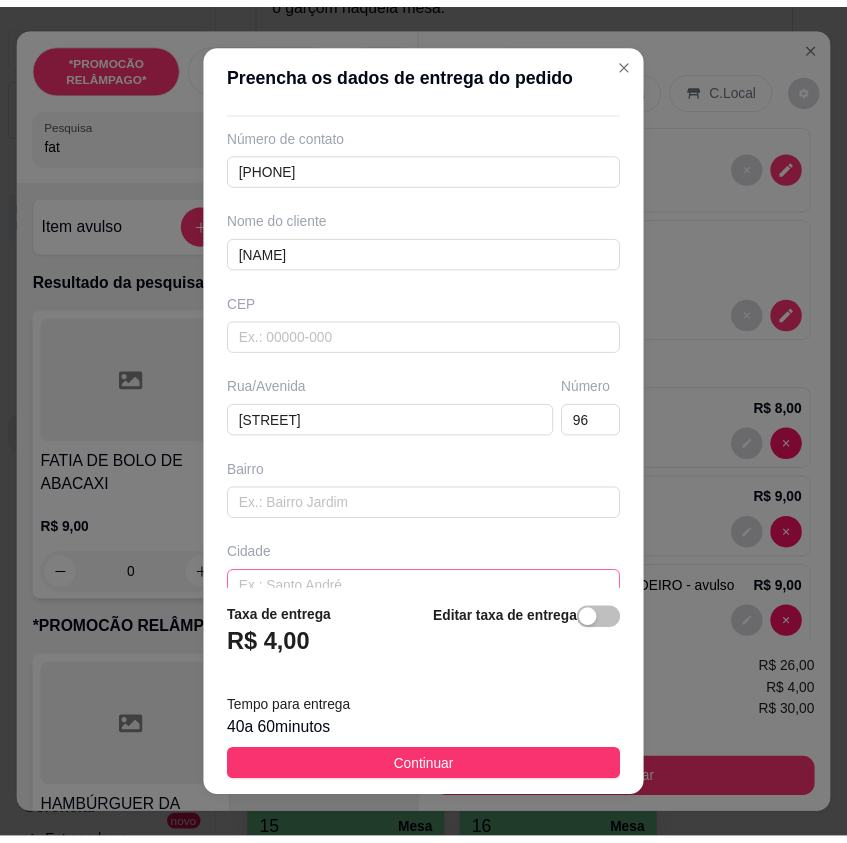 scroll, scrollTop: 185, scrollLeft: 0, axis: vertical 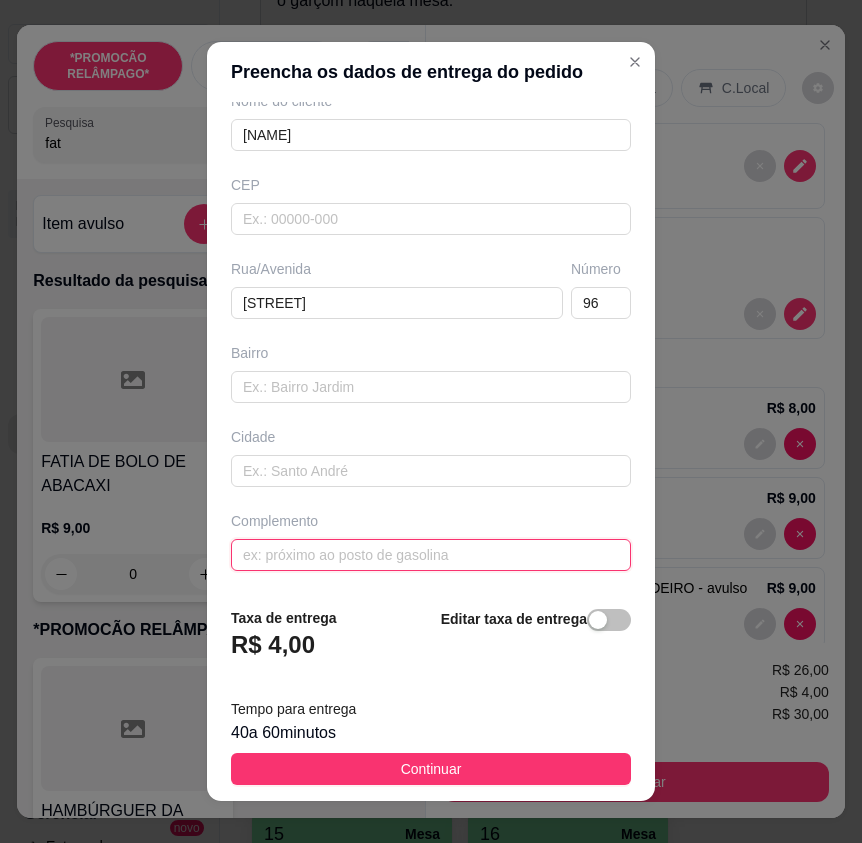 click at bounding box center [431, 555] 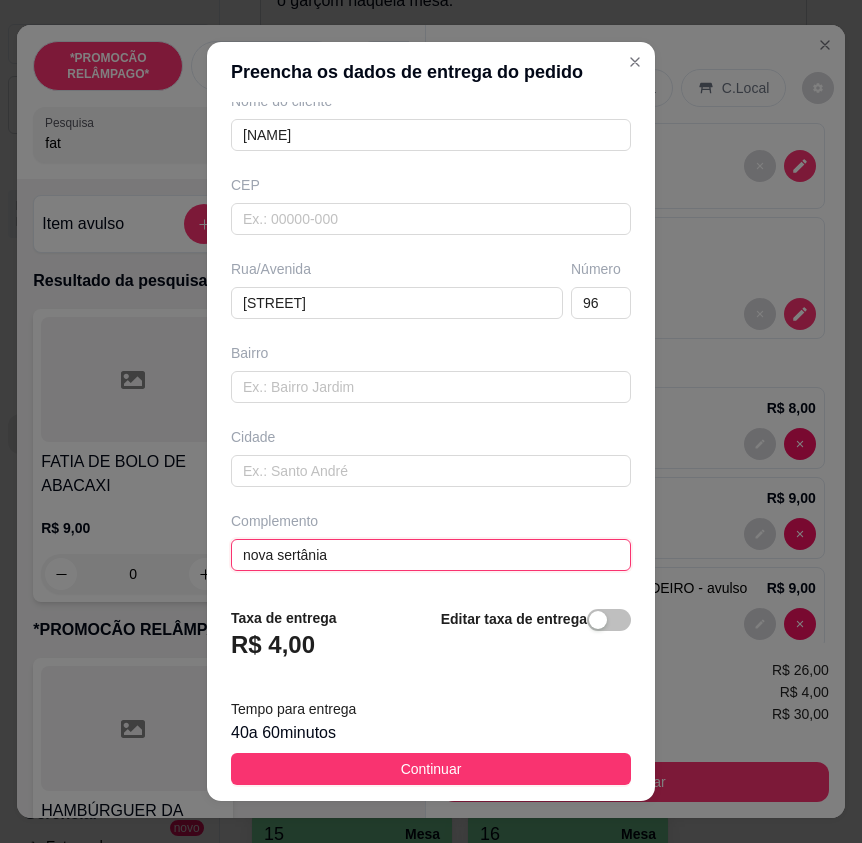 type on "nova sertânia" 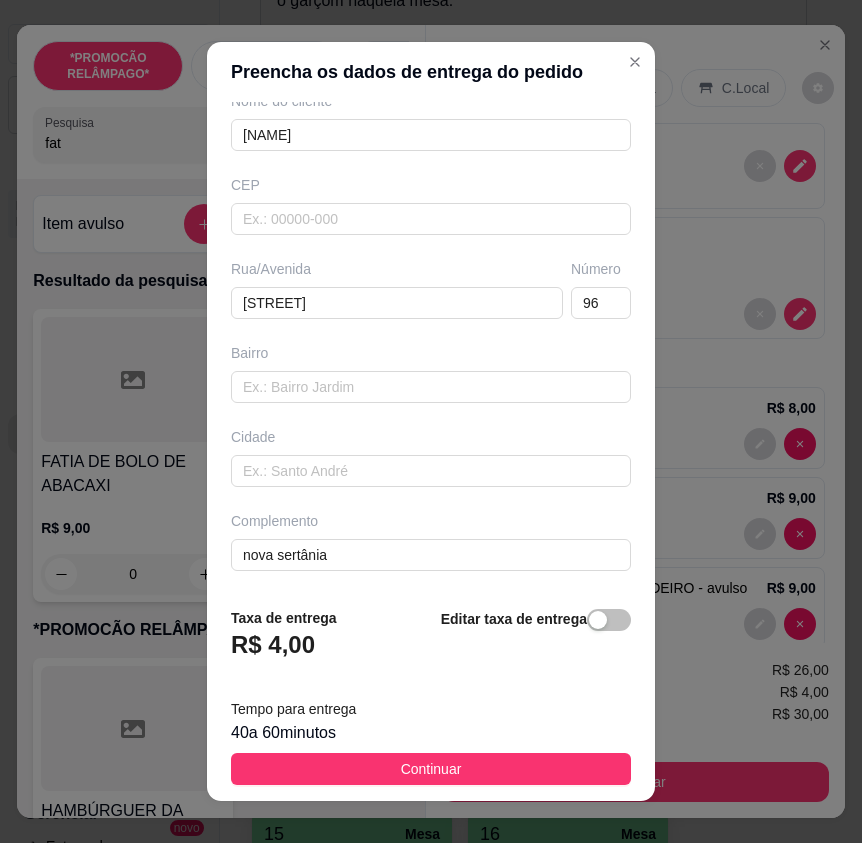click on "Continuar" at bounding box center [431, 769] 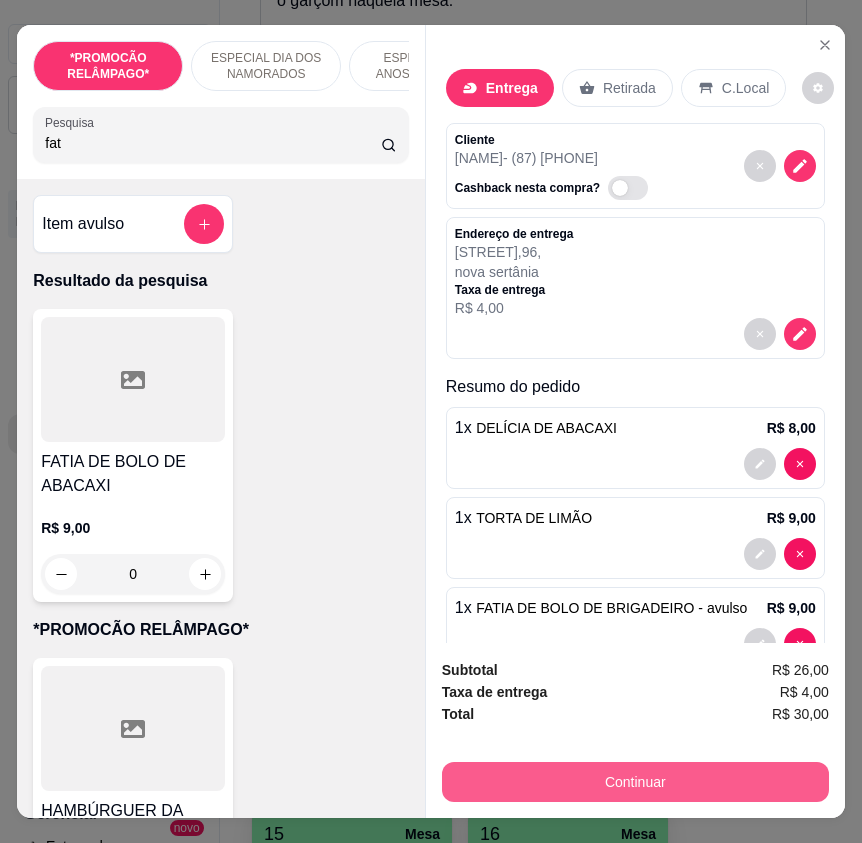 click on "Continuar" at bounding box center (635, 782) 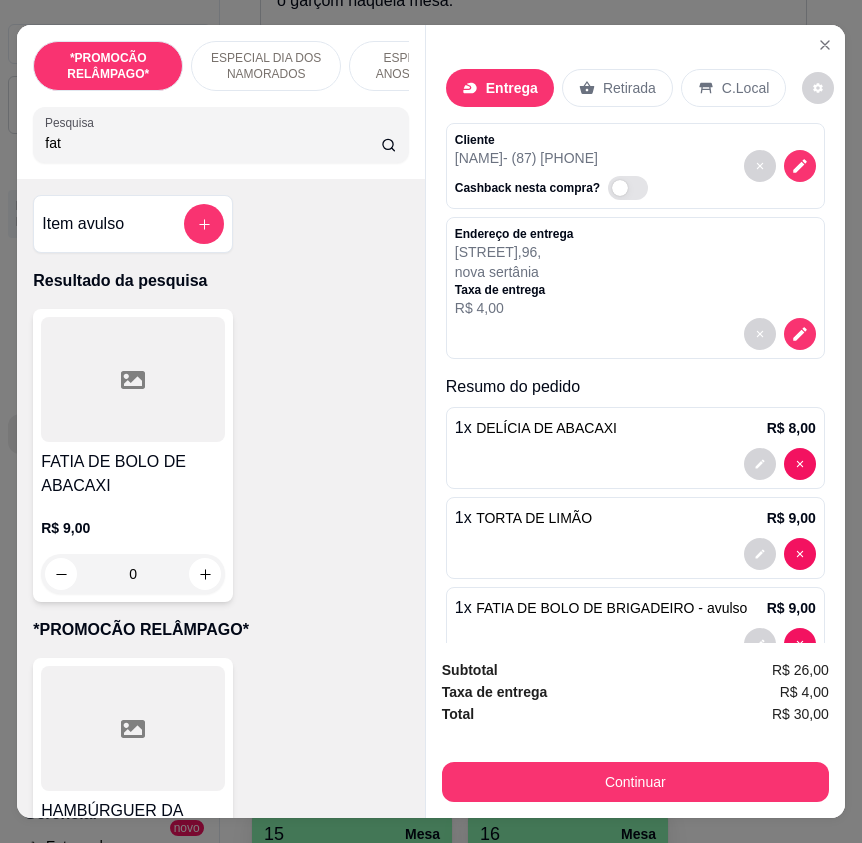 click on "Pix" at bounding box center [295, 443] 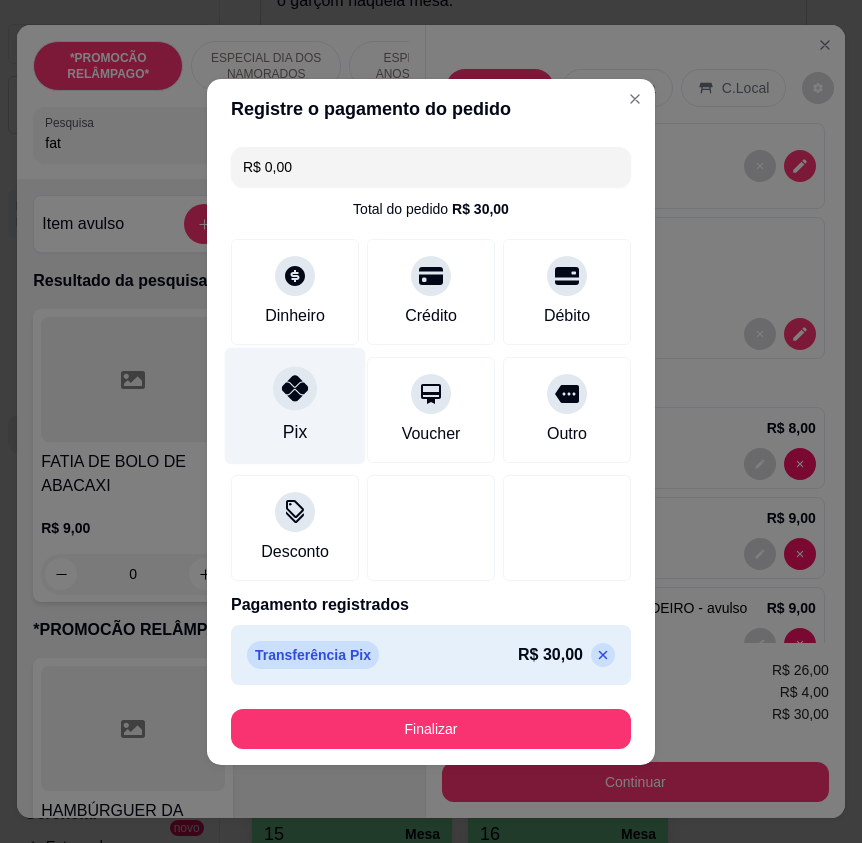 type on "R$ 0,00" 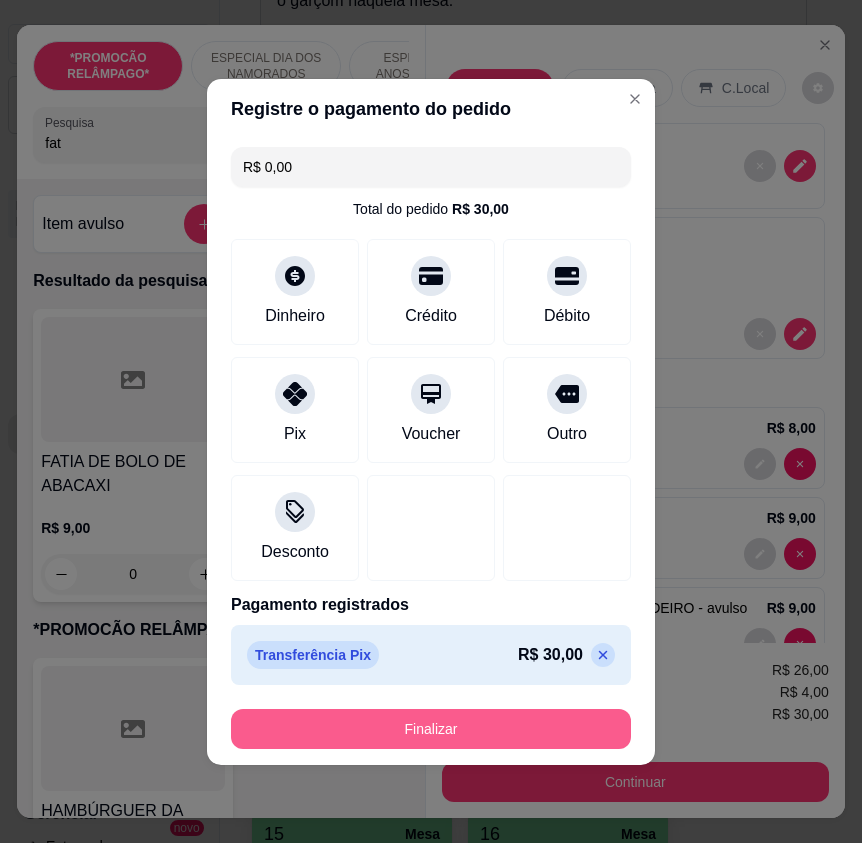 click on "Finalizar" at bounding box center (431, 729) 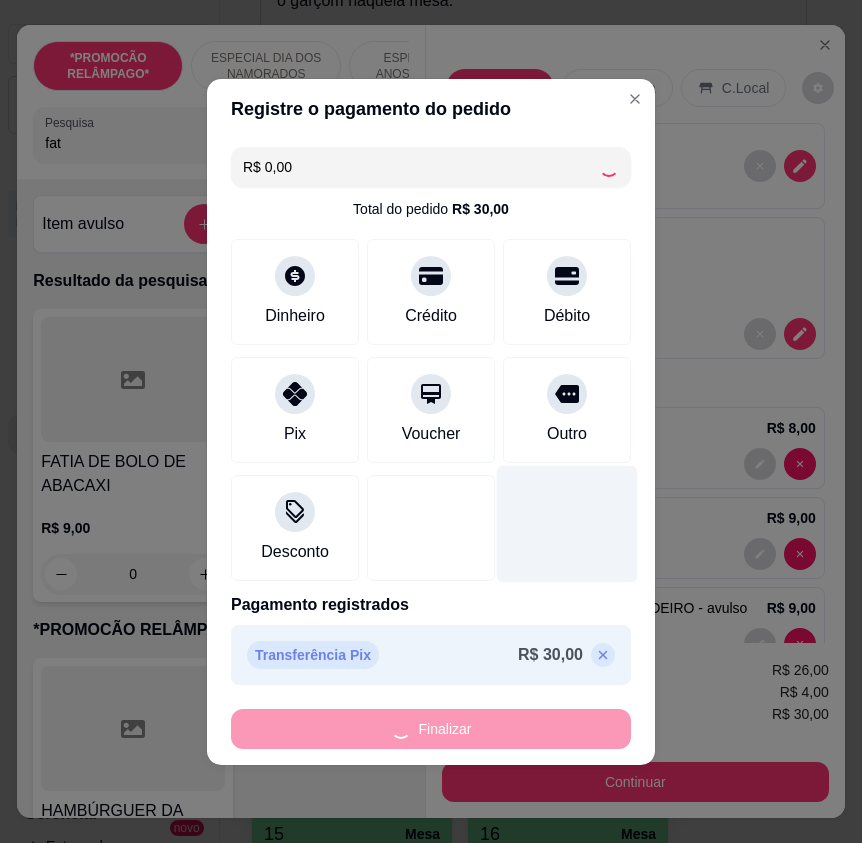 type on "0" 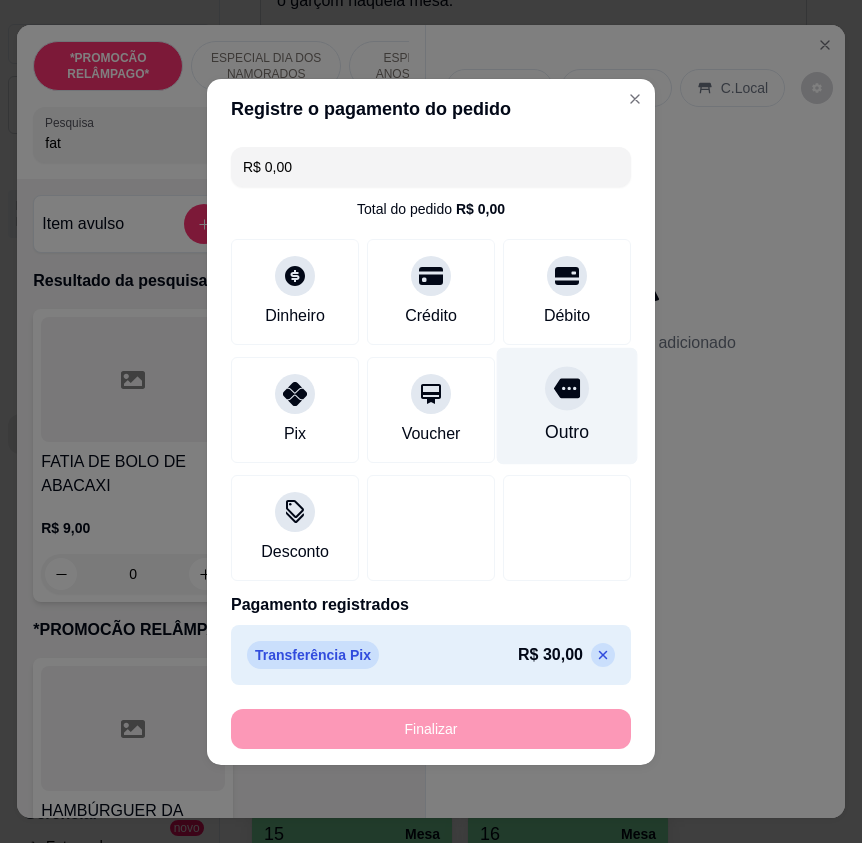 type on "-R$ 30,00" 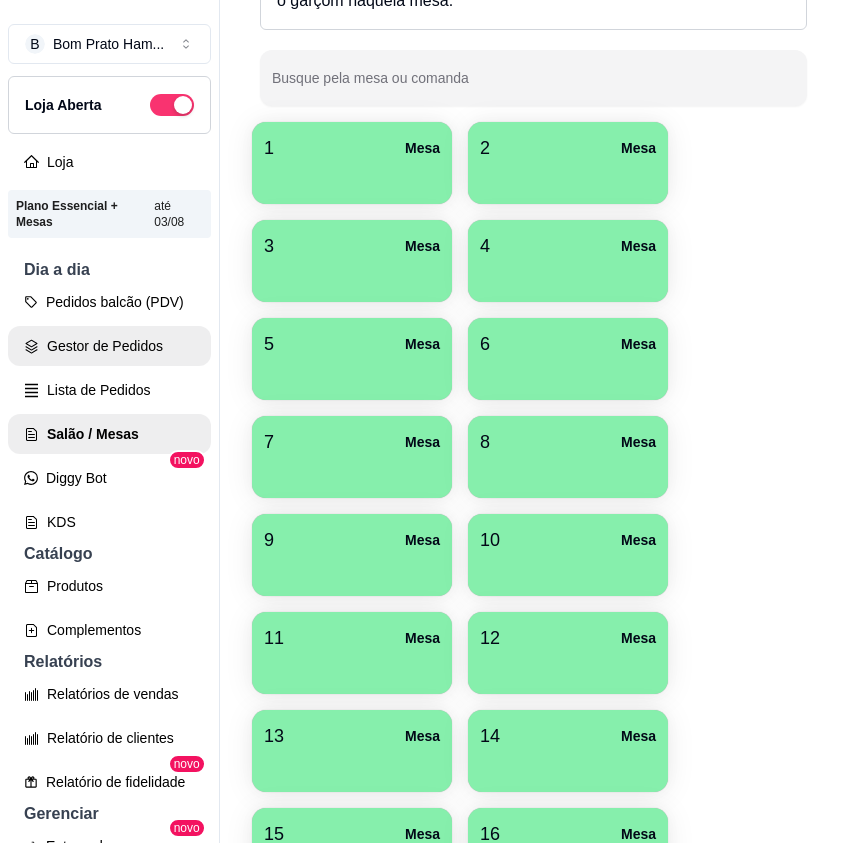 click on "Gestor de Pedidos" at bounding box center [109, 346] 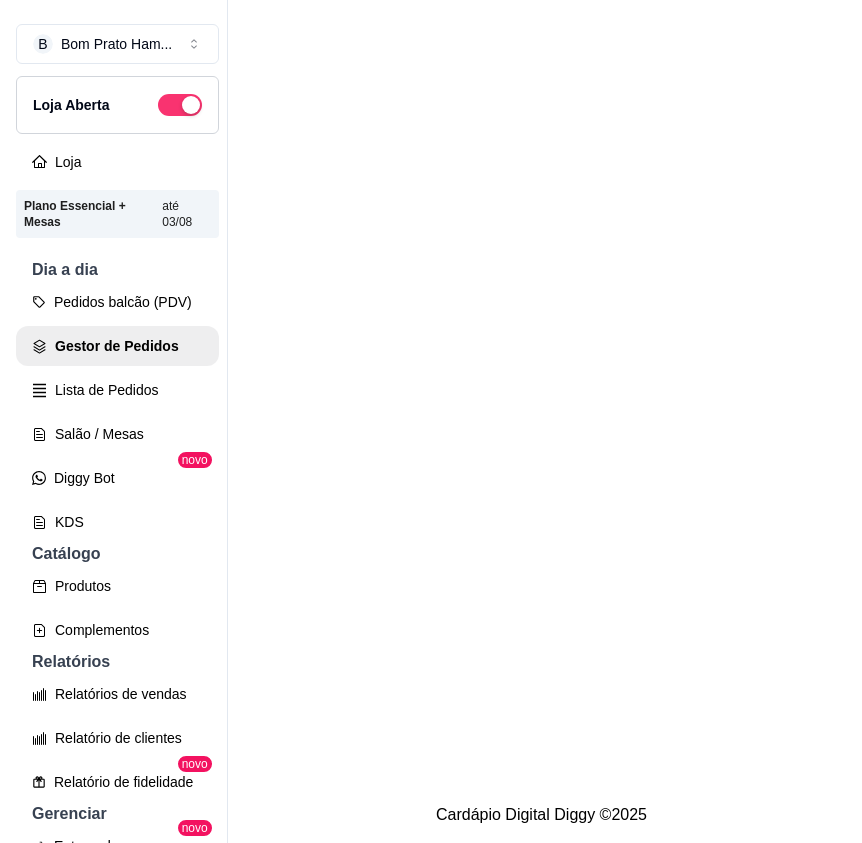 scroll, scrollTop: 0, scrollLeft: 0, axis: both 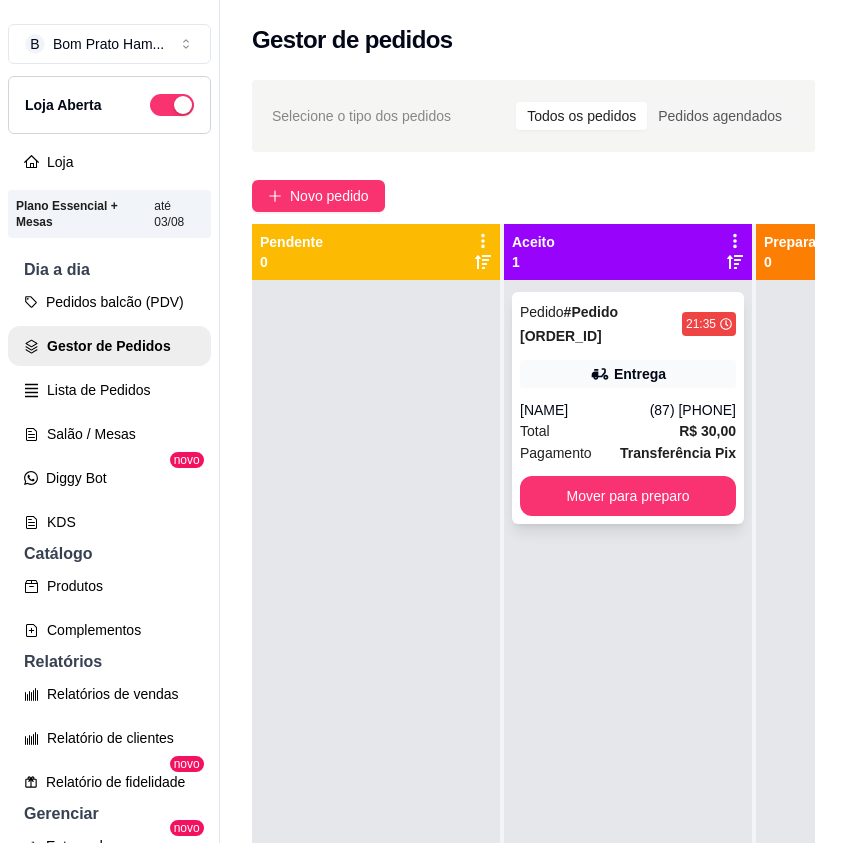 click on "[NAME]" at bounding box center [585, 410] 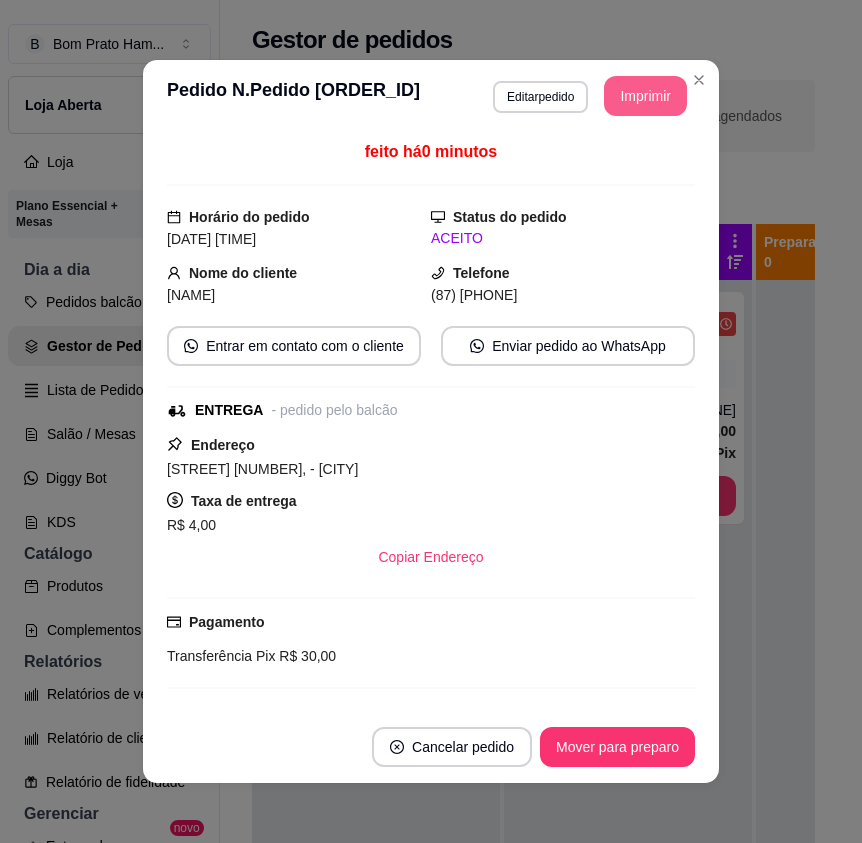 click on "Imprimir" at bounding box center [645, 96] 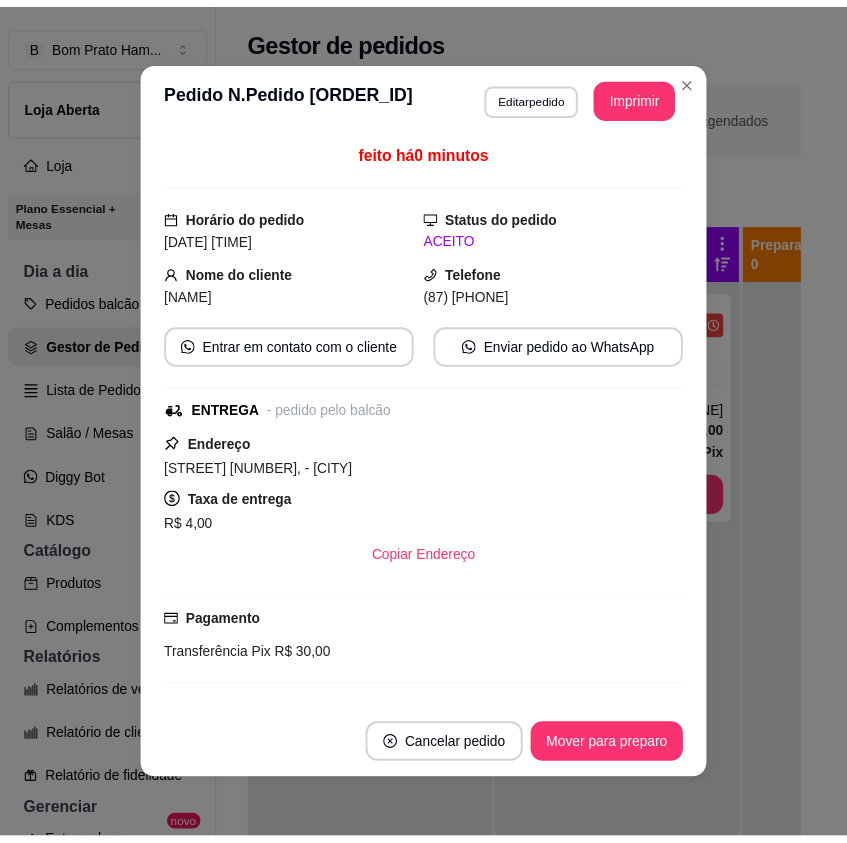 scroll, scrollTop: 0, scrollLeft: 0, axis: both 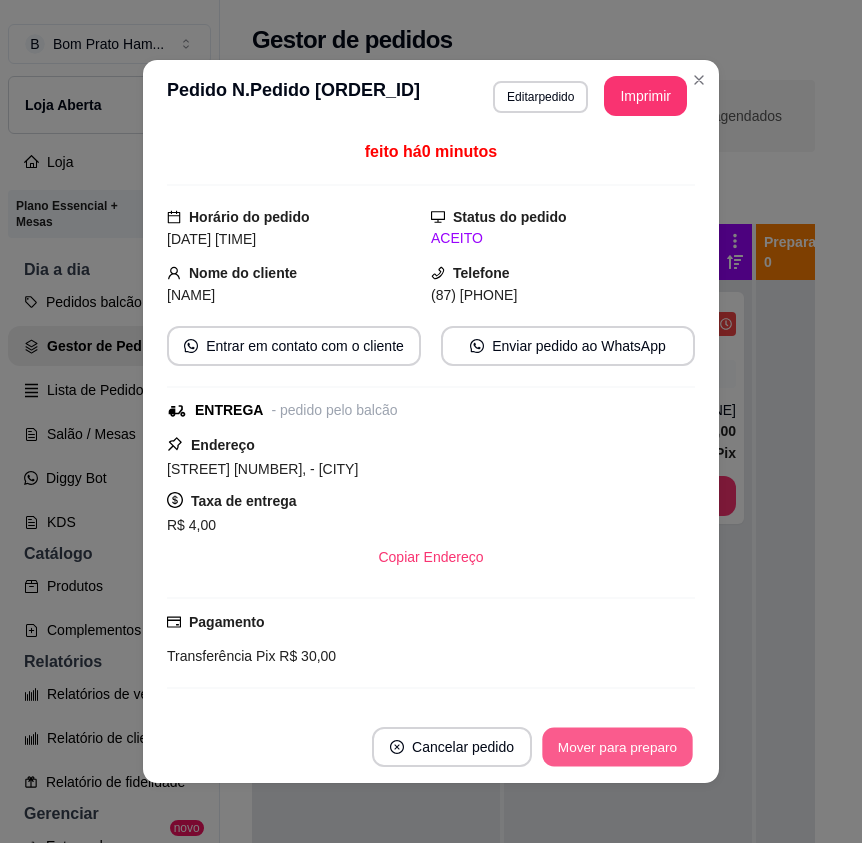 click on "Mover para preparo" at bounding box center (617, 747) 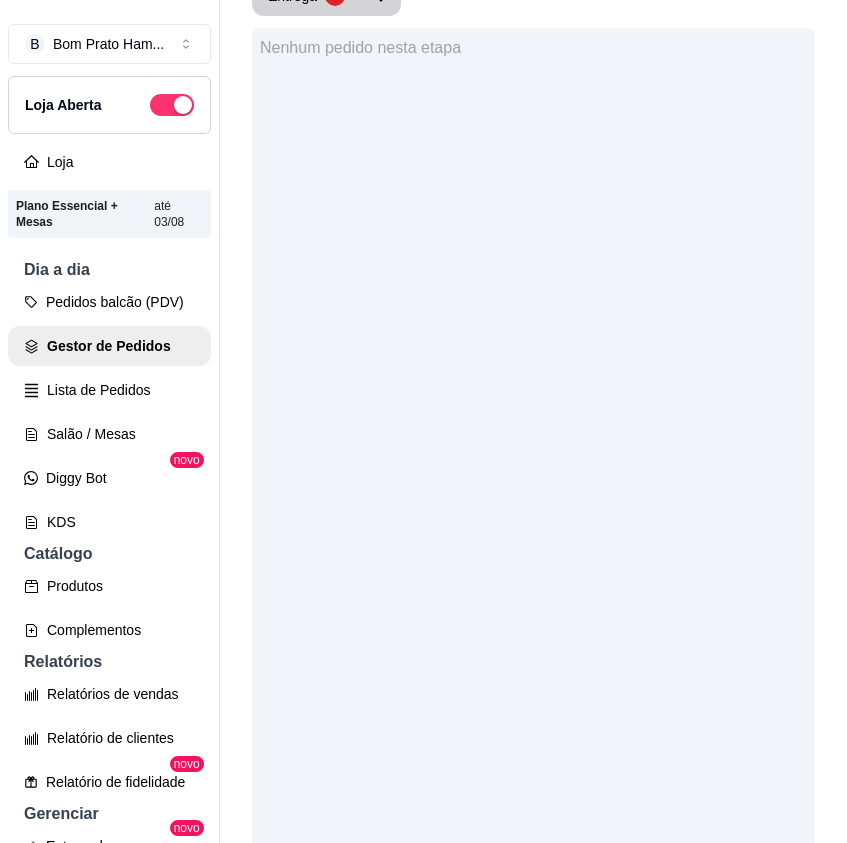 scroll, scrollTop: 0, scrollLeft: 0, axis: both 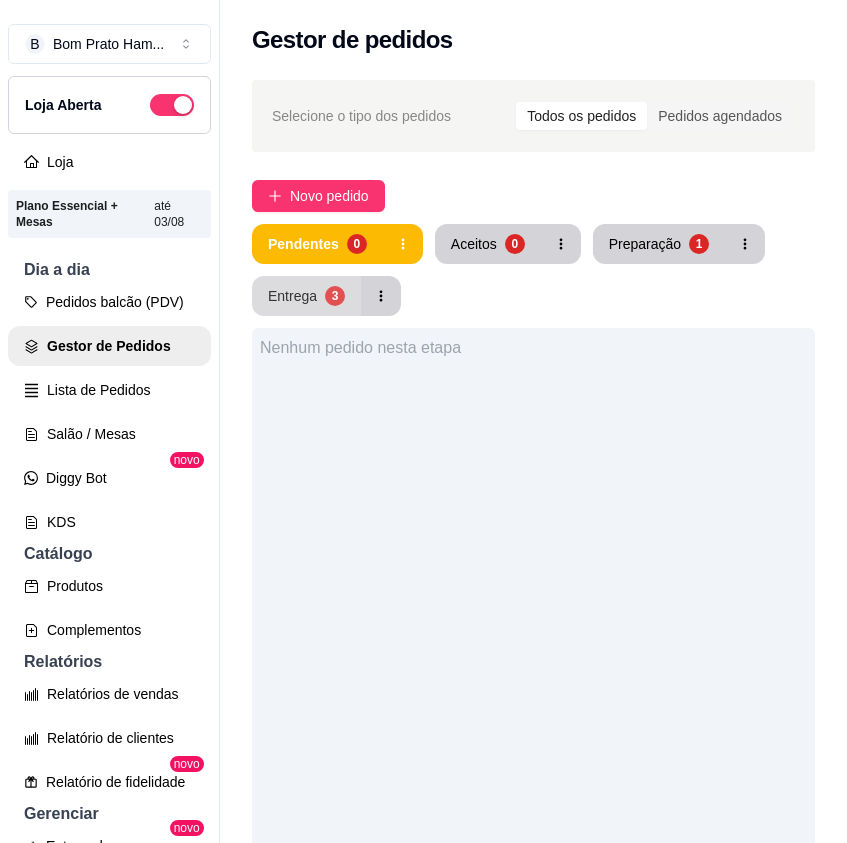 click on "Entrega 3" at bounding box center [306, 296] 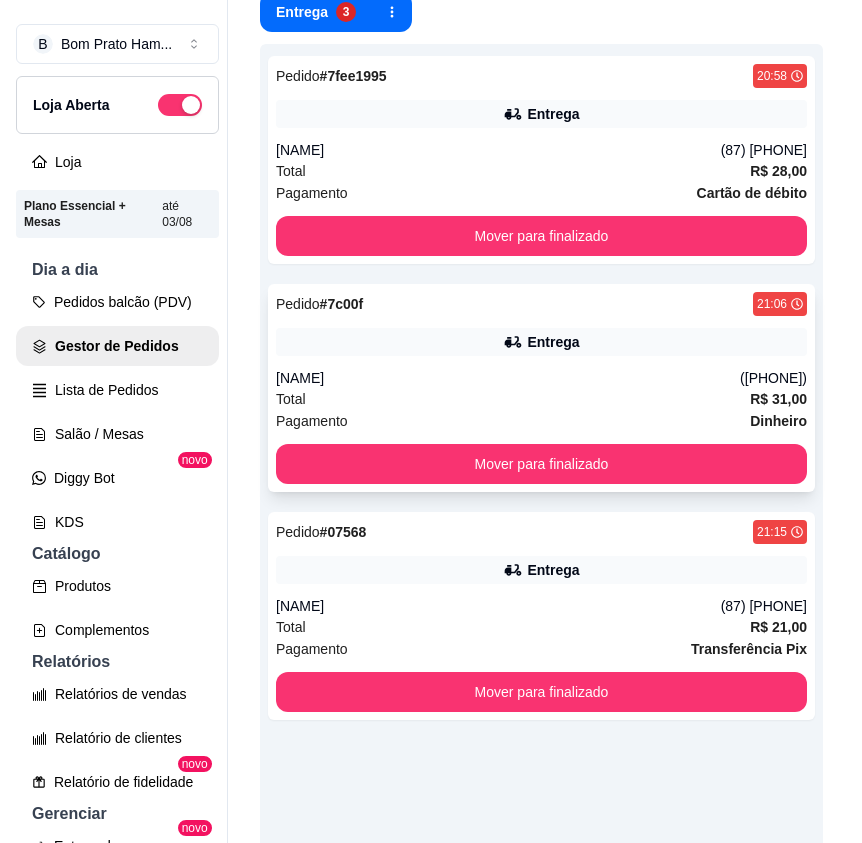 scroll, scrollTop: 223, scrollLeft: 0, axis: vertical 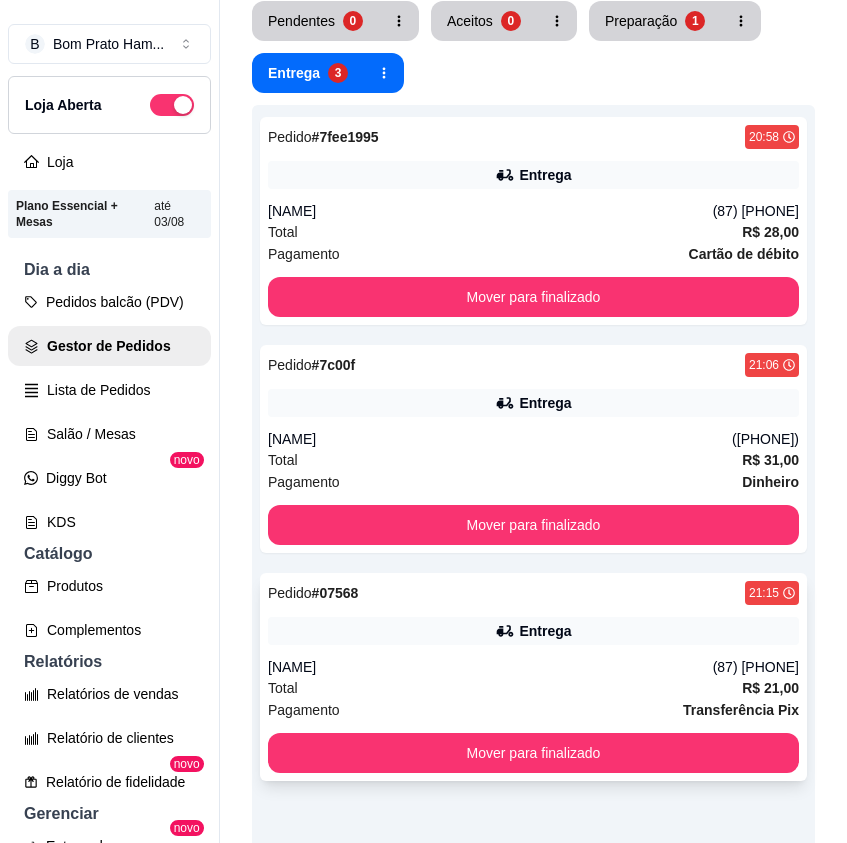 click on "Pedido [ORDER_ID] [TIME] Entrega [NAME] ([PHONE]) Total [PRICE] Pagamento Transferência Pix Mover para finalizado" at bounding box center (533, 677) 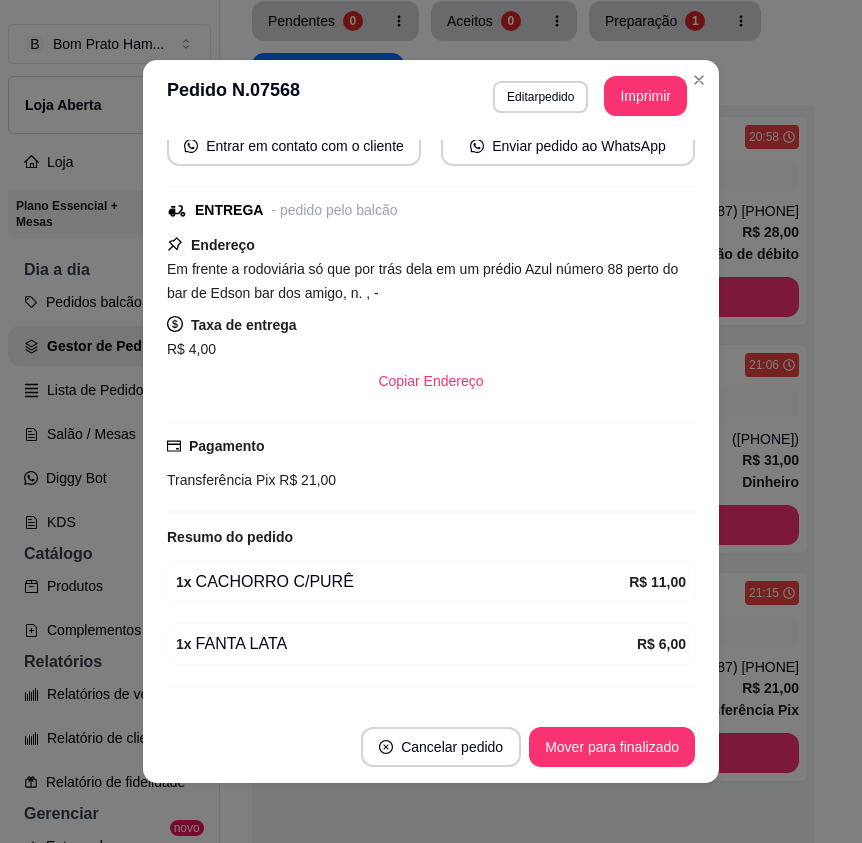 scroll, scrollTop: 240, scrollLeft: 0, axis: vertical 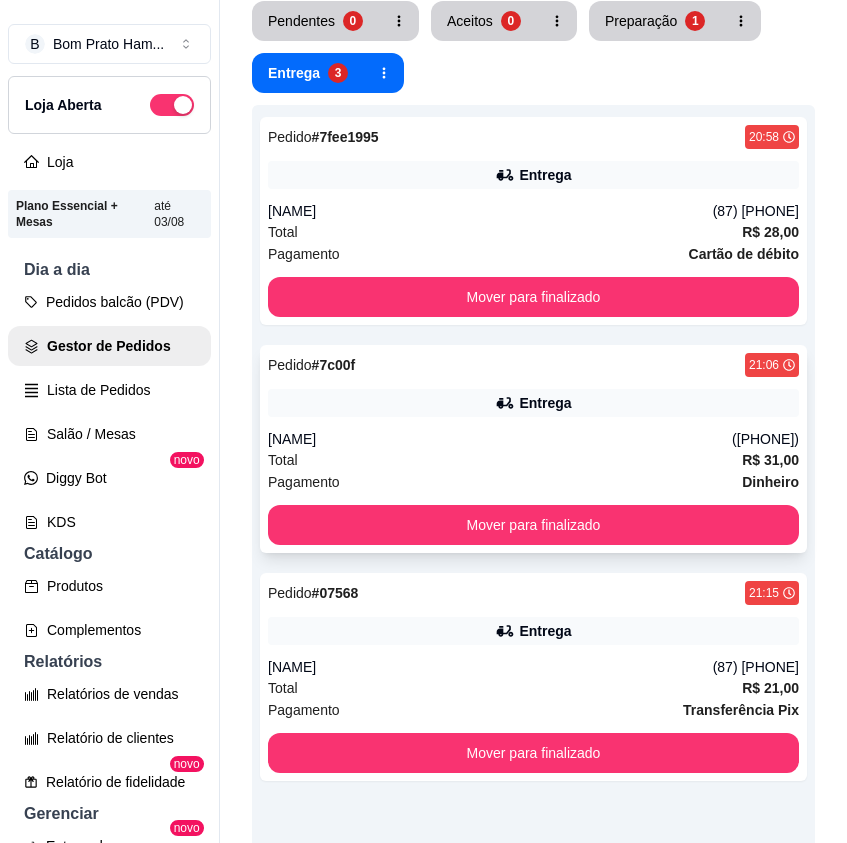 click on "Total R$ 31,00" at bounding box center (533, 460) 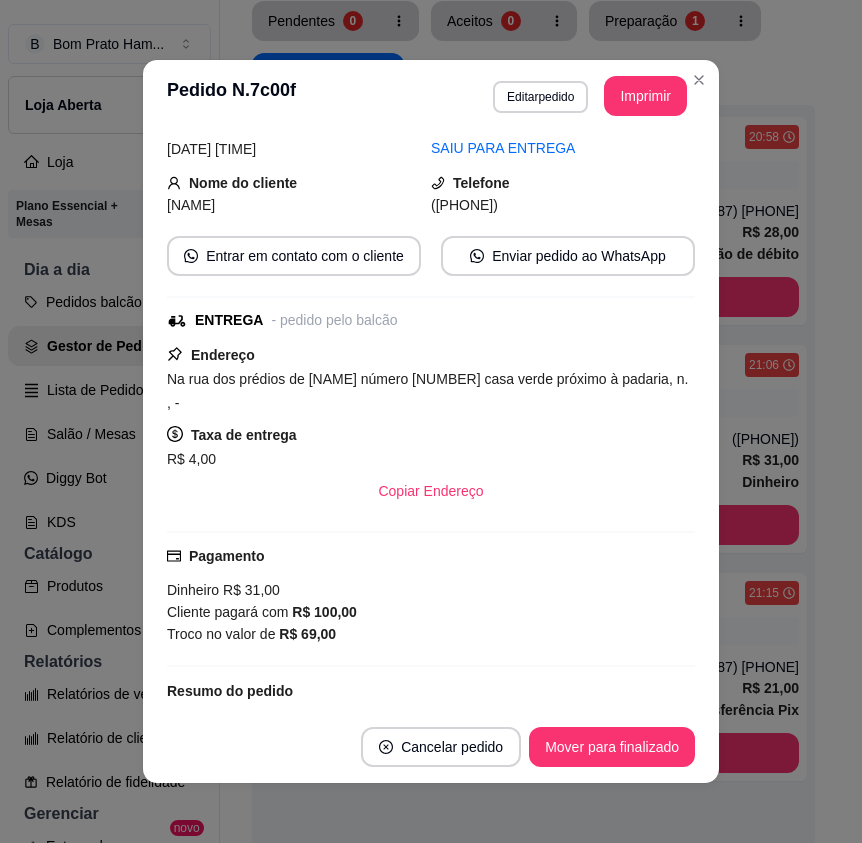 scroll, scrollTop: 198, scrollLeft: 0, axis: vertical 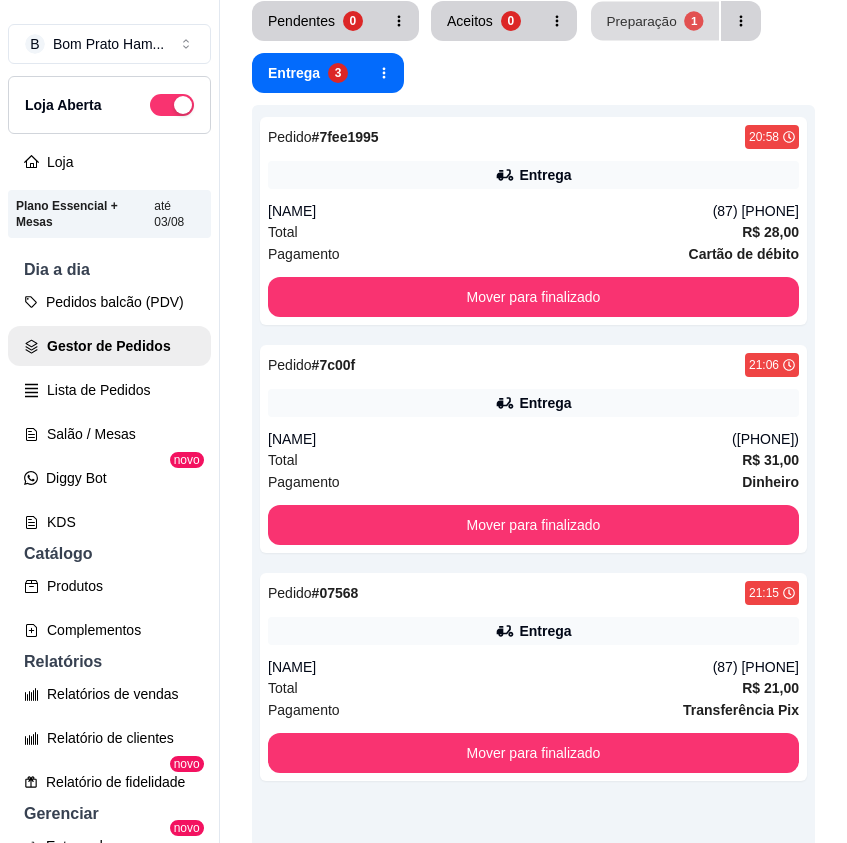 click on "Preparação 1" at bounding box center (655, 21) 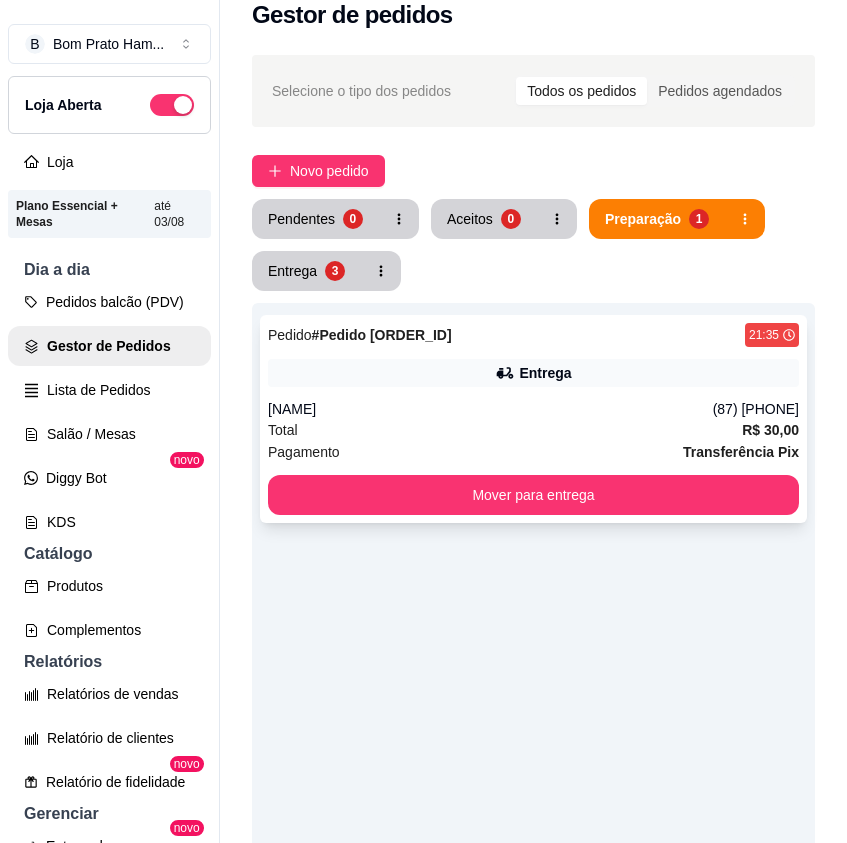 scroll, scrollTop: 23, scrollLeft: 0, axis: vertical 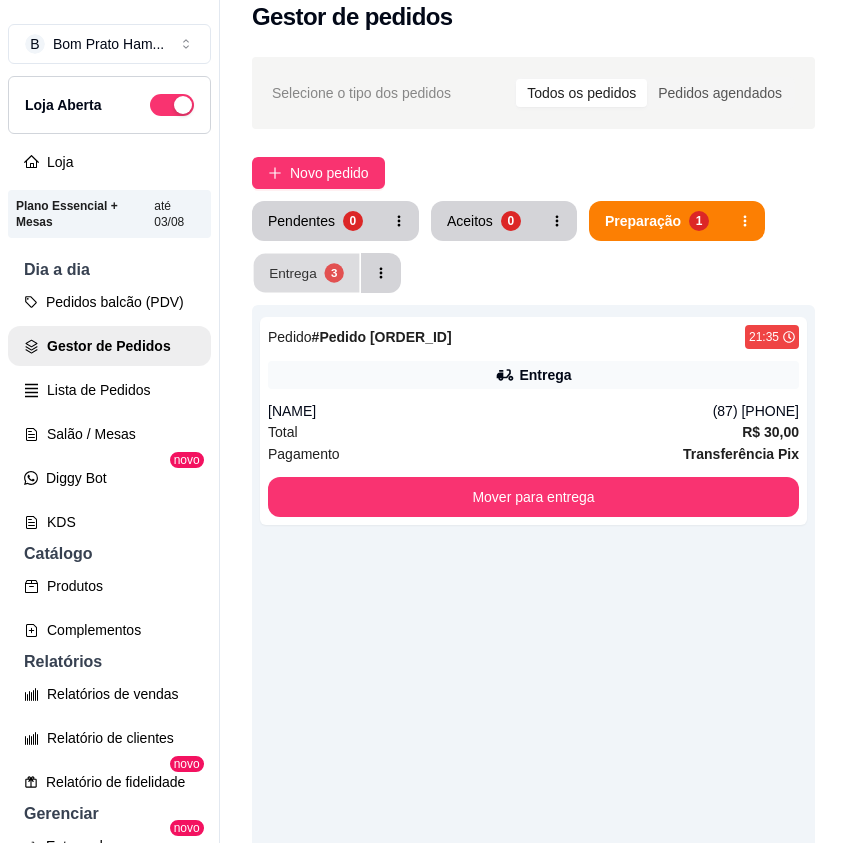 click on "Entrega 3" at bounding box center (307, 273) 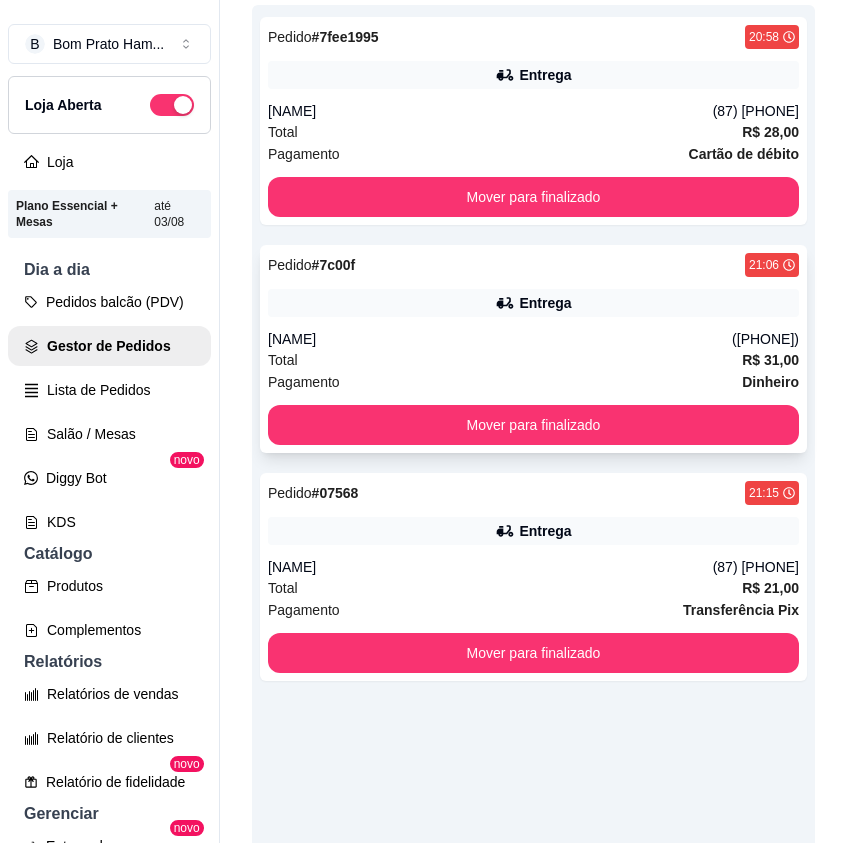 scroll, scrollTop: 423, scrollLeft: 0, axis: vertical 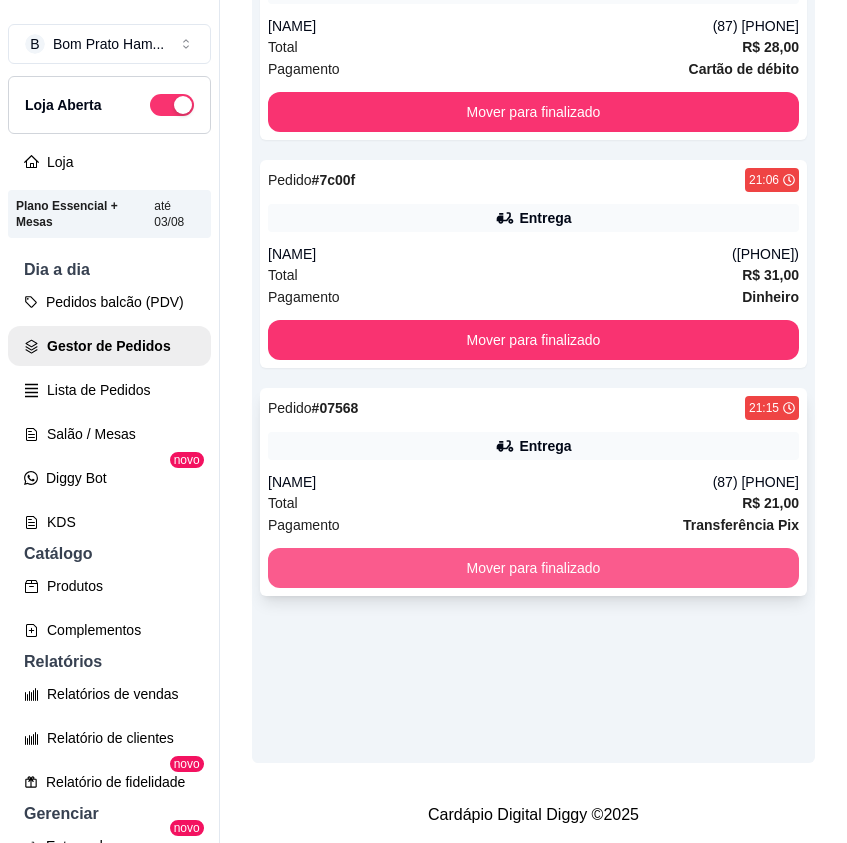 click on "Mover para finalizado" at bounding box center (533, 568) 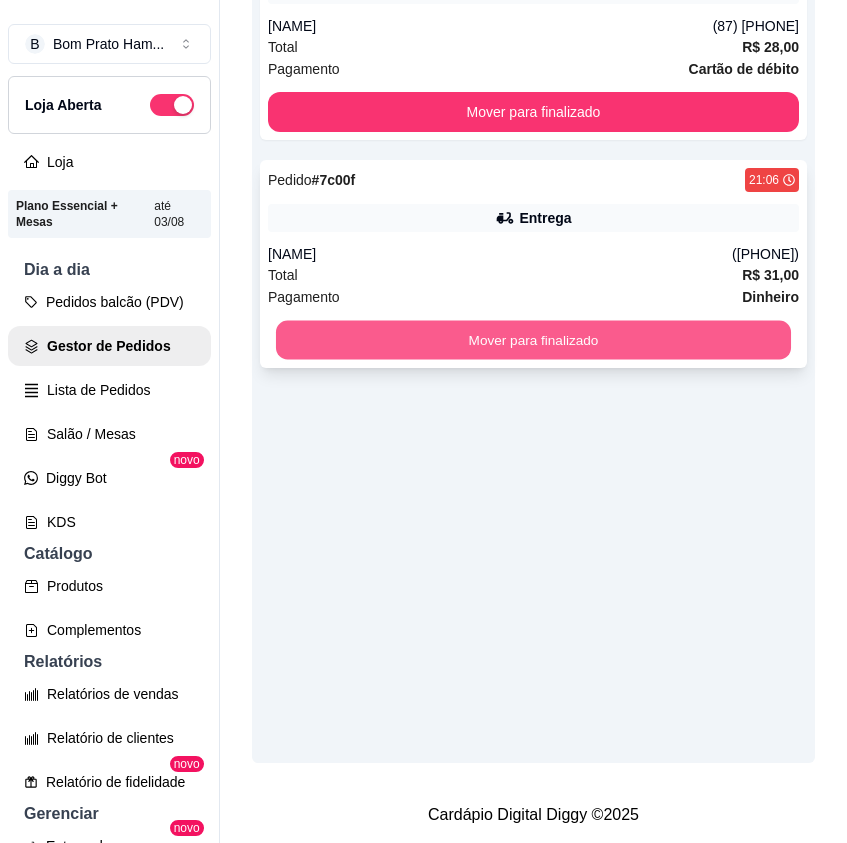 click on "Mover para finalizado" at bounding box center (533, 340) 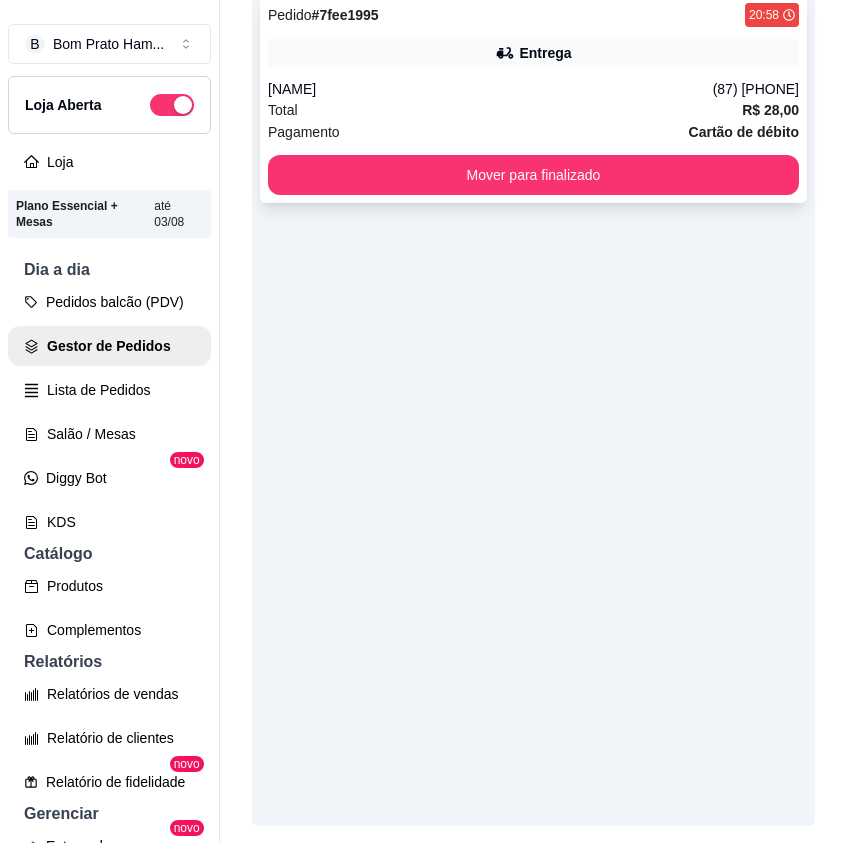 scroll, scrollTop: 223, scrollLeft: 0, axis: vertical 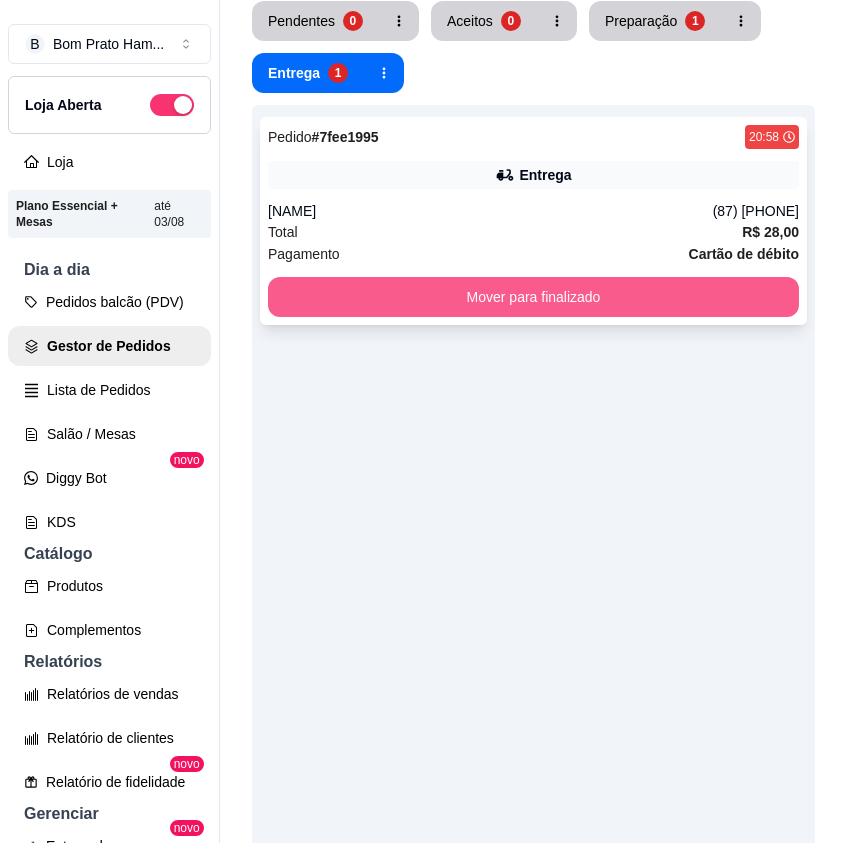 click on "Mover para finalizado" at bounding box center (533, 297) 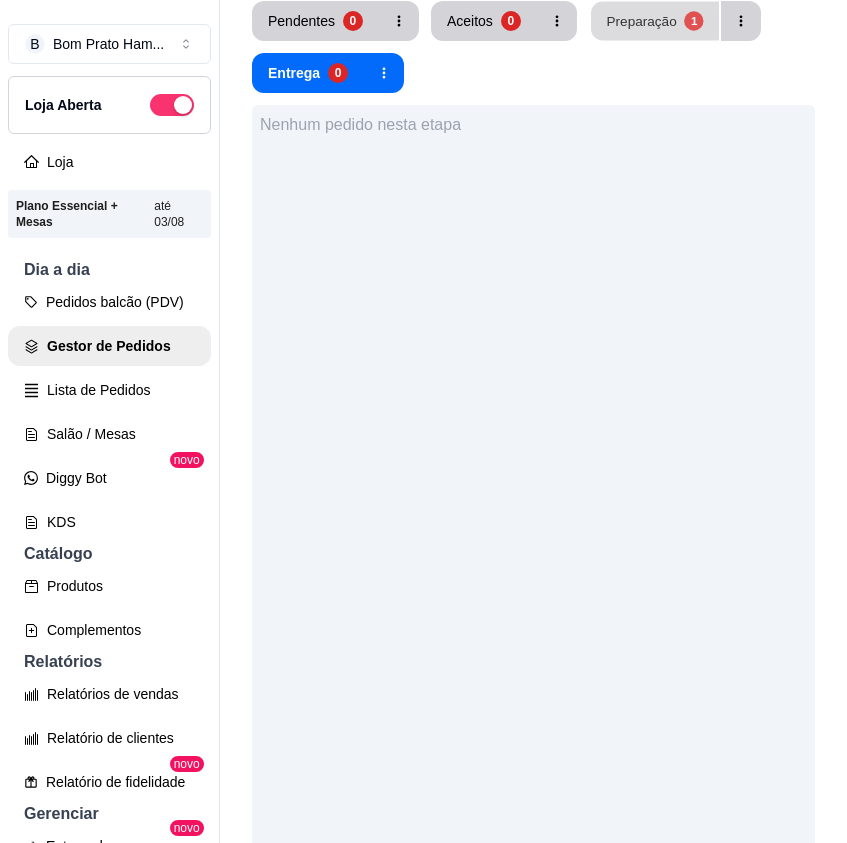 click on "Preparação" at bounding box center (641, 20) 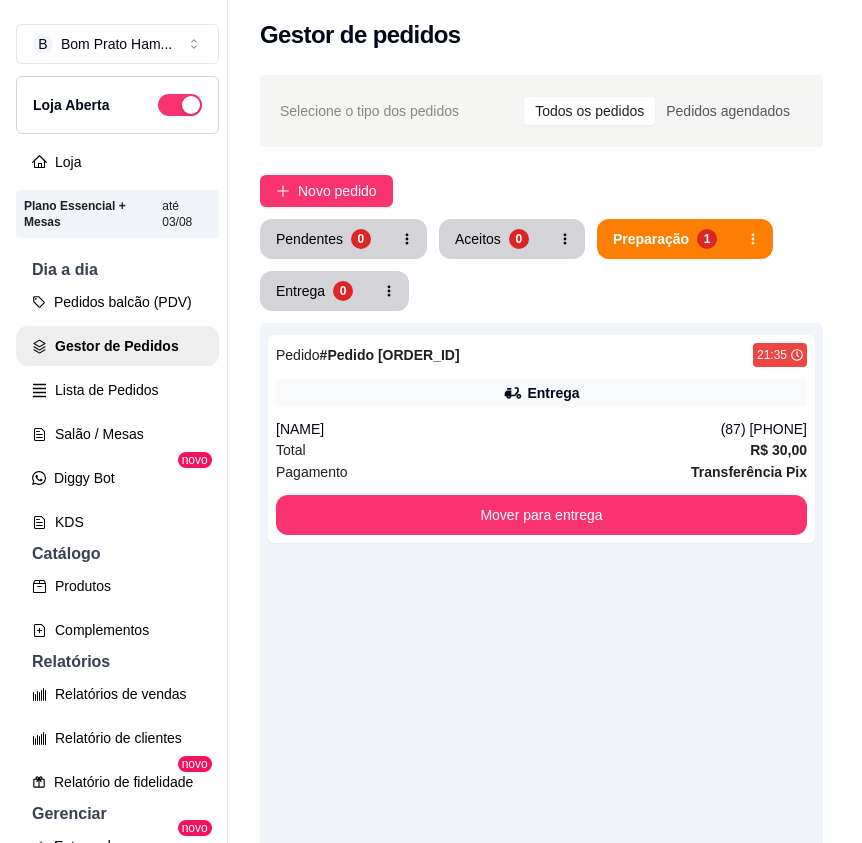 scroll, scrollTop: 0, scrollLeft: 0, axis: both 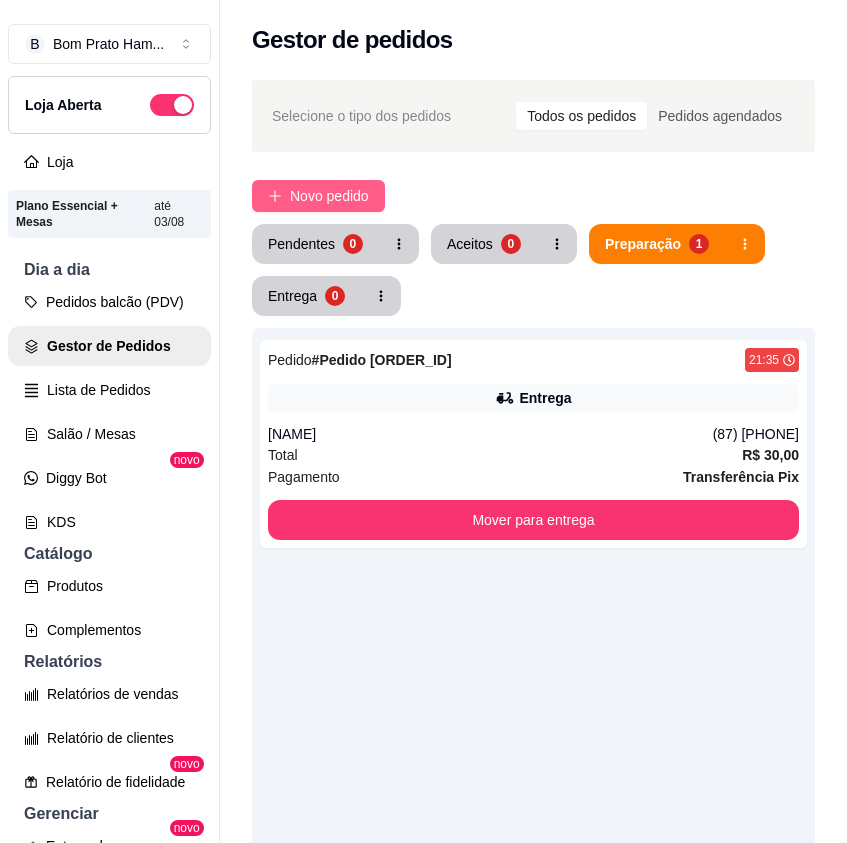 click on "Novo pedido" at bounding box center (329, 196) 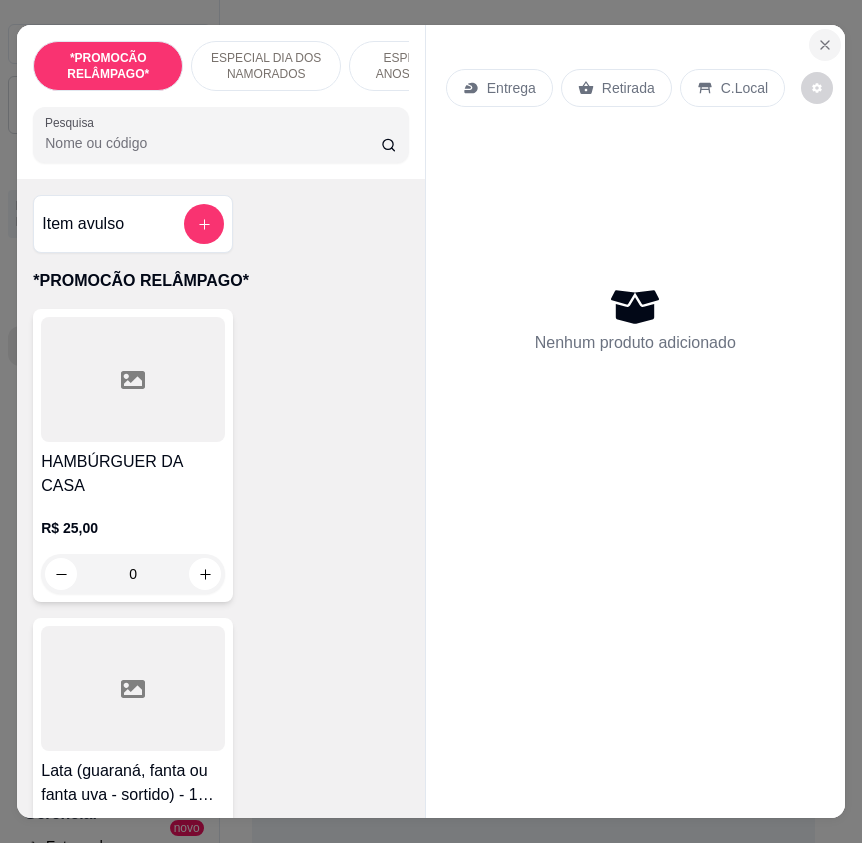 click 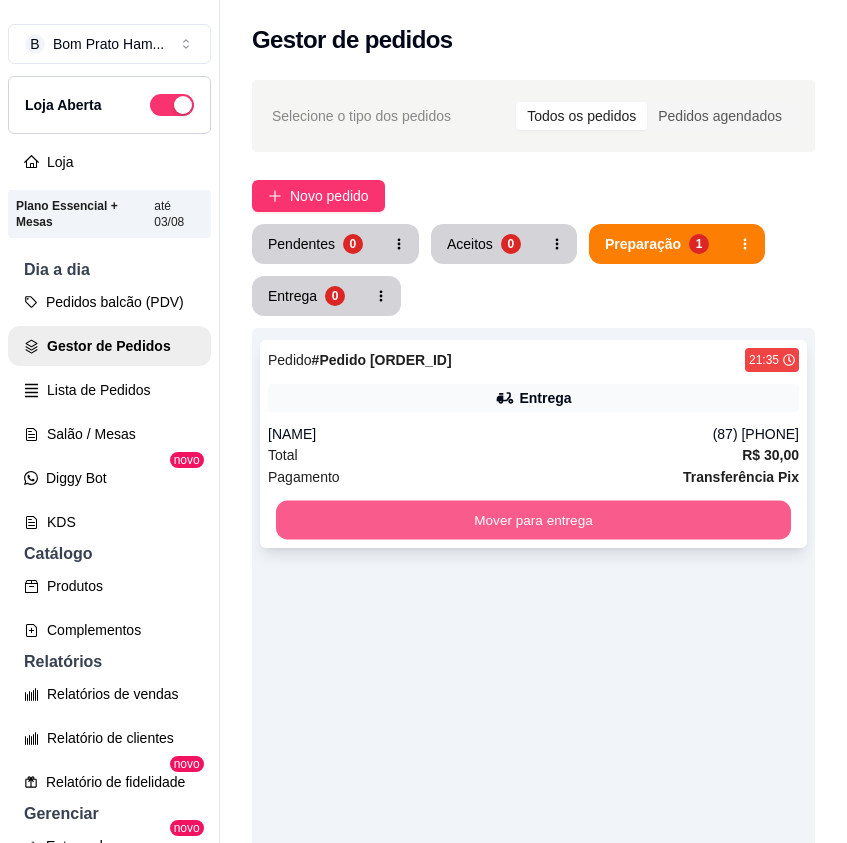 click on "Mover para entrega" at bounding box center (533, 520) 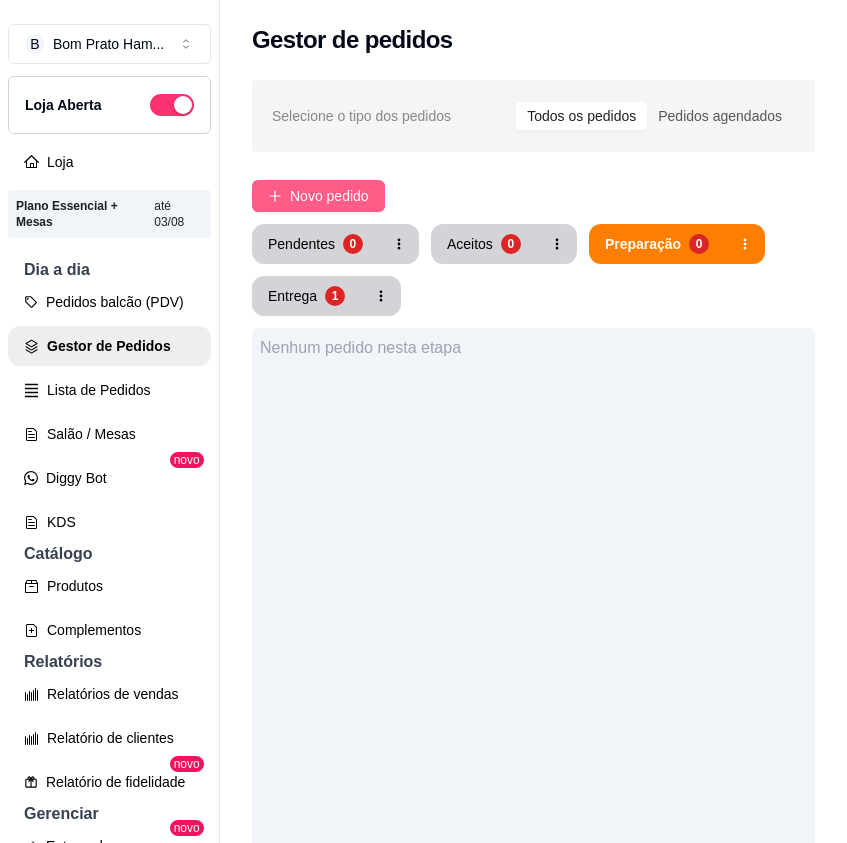 click on "Novo pedido" at bounding box center [329, 196] 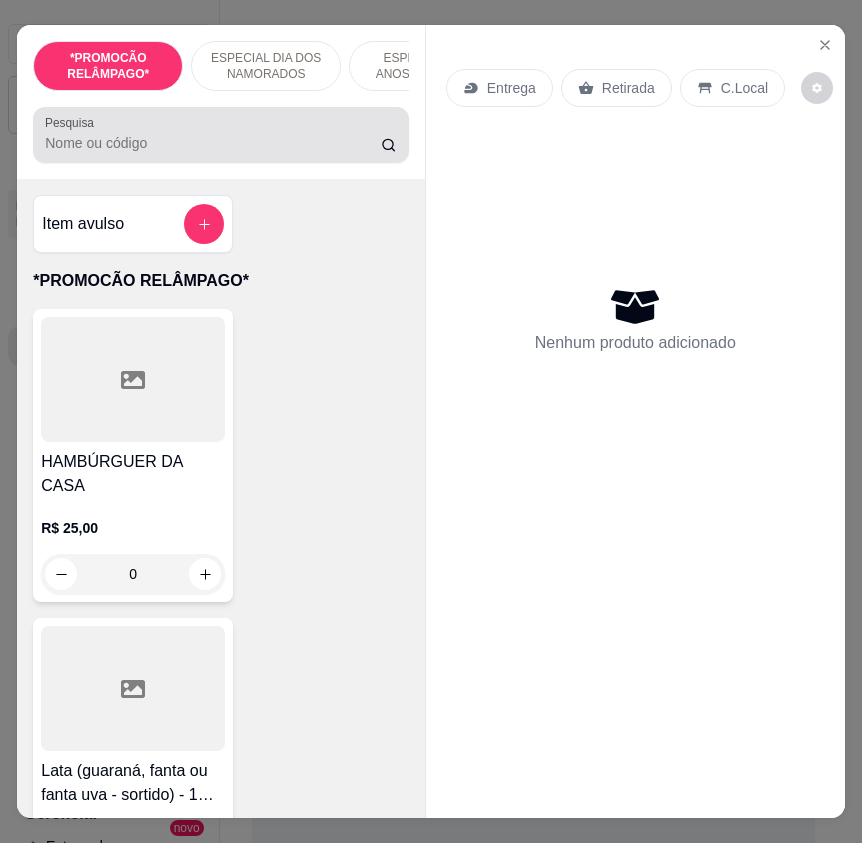 click on "Pesquisa" at bounding box center [213, 143] 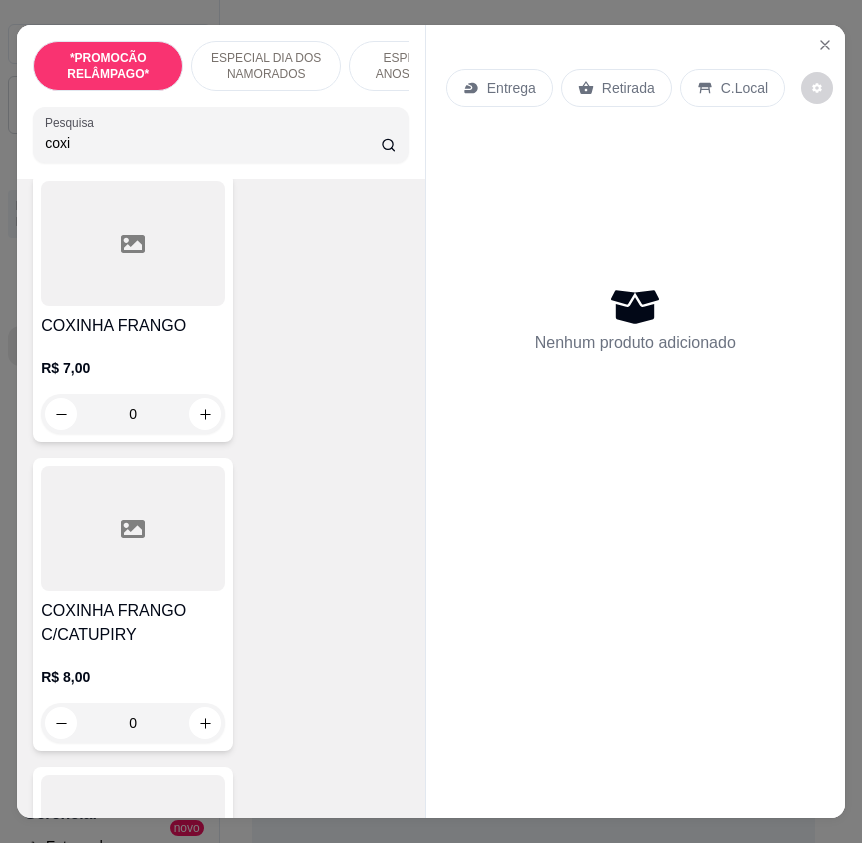 scroll, scrollTop: 200, scrollLeft: 0, axis: vertical 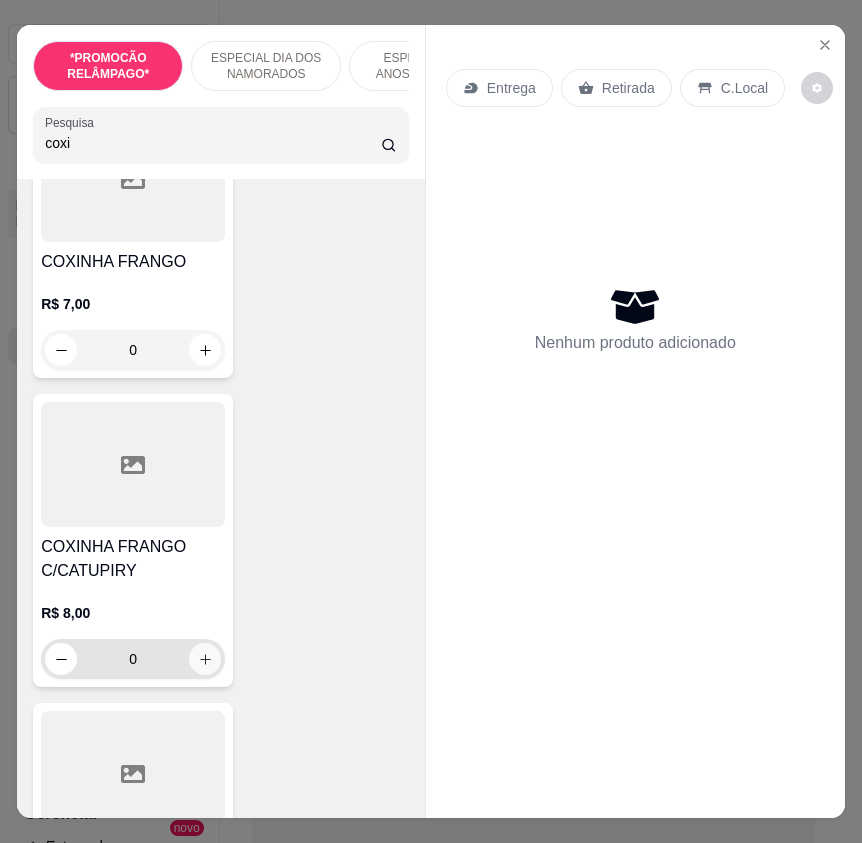 type on "coxi" 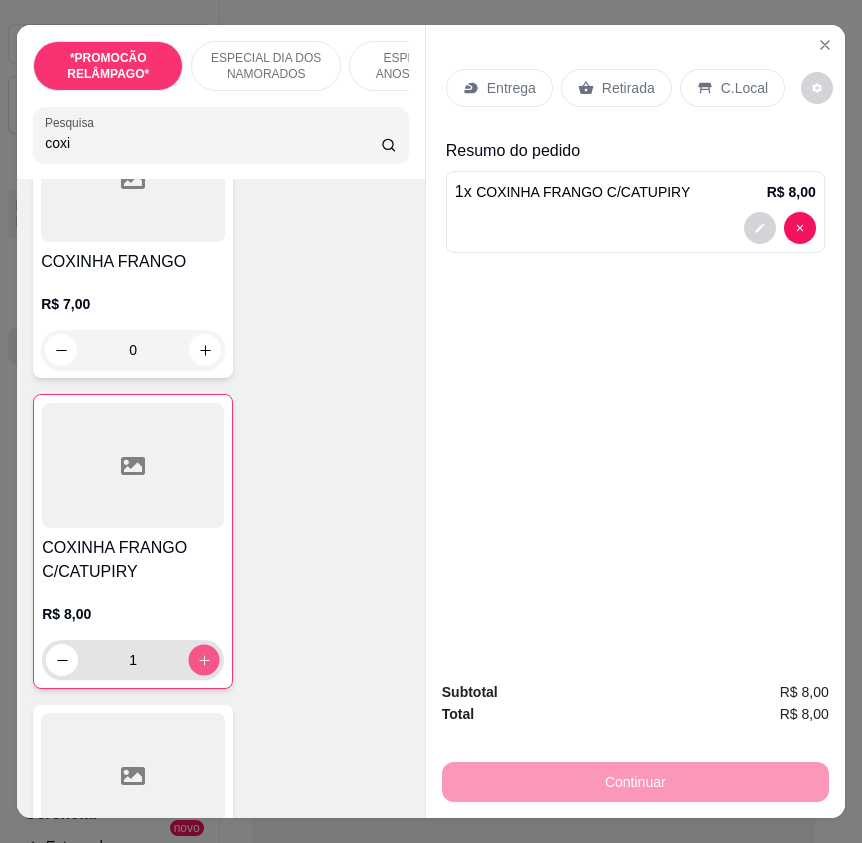 click 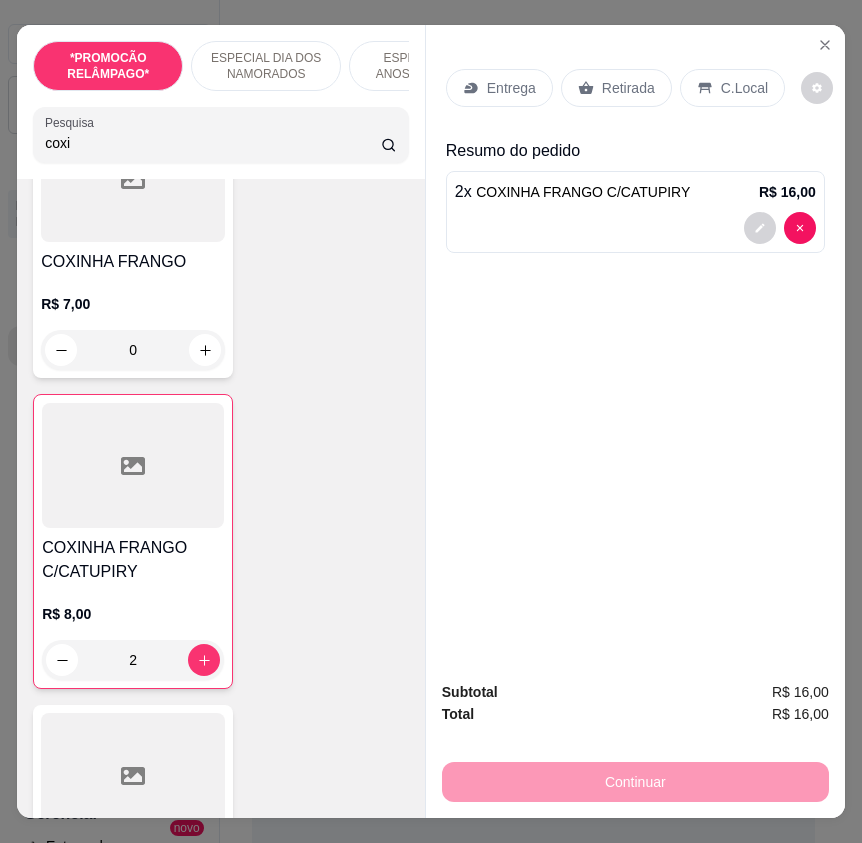 click on "coxi" at bounding box center (213, 143) 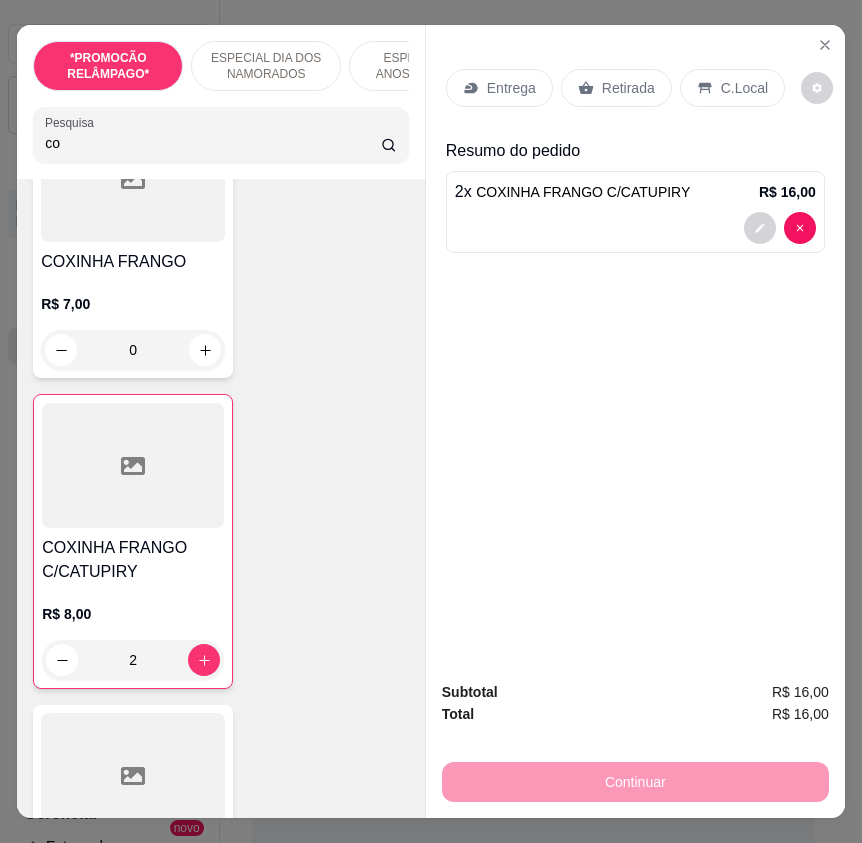 type on "c" 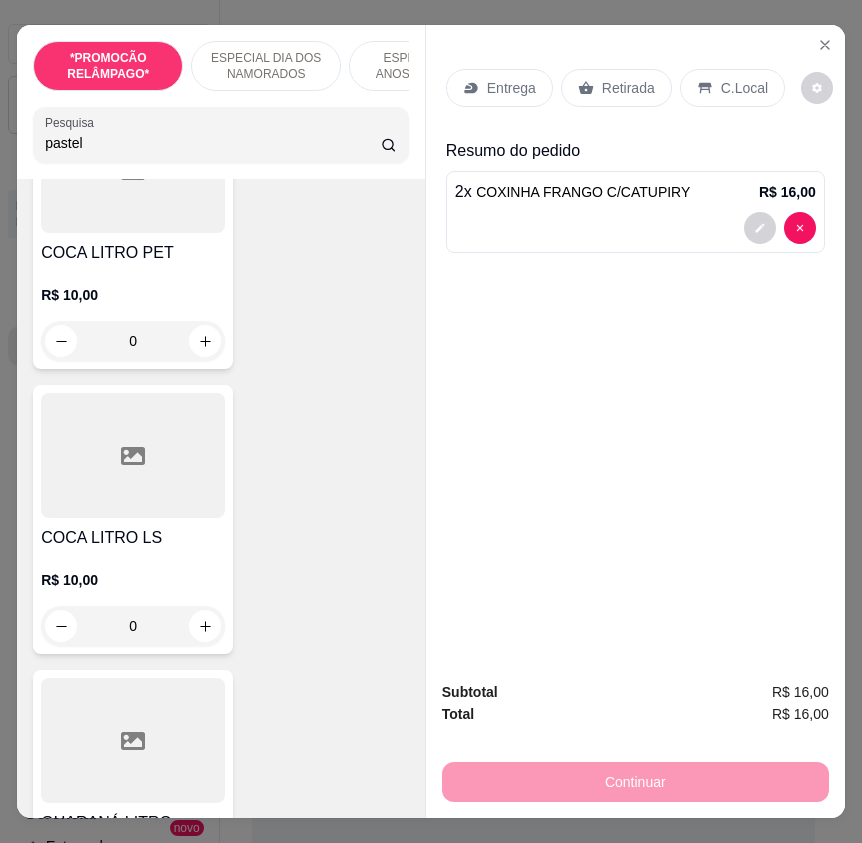 scroll, scrollTop: 22258, scrollLeft: 0, axis: vertical 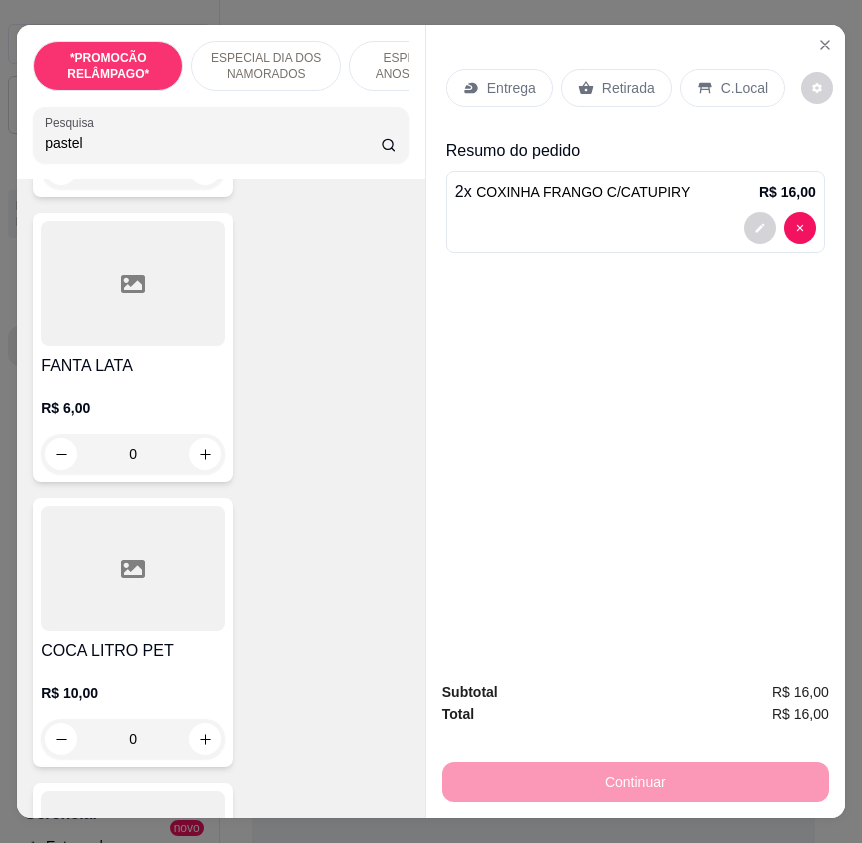 type on "pastel" 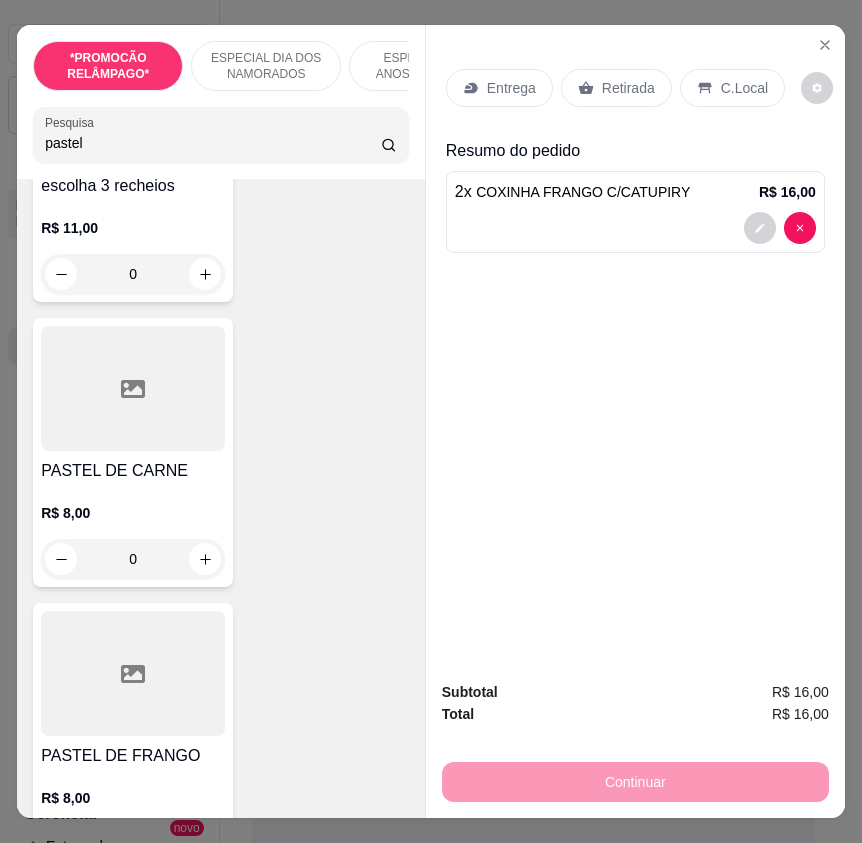 scroll, scrollTop: 500, scrollLeft: 0, axis: vertical 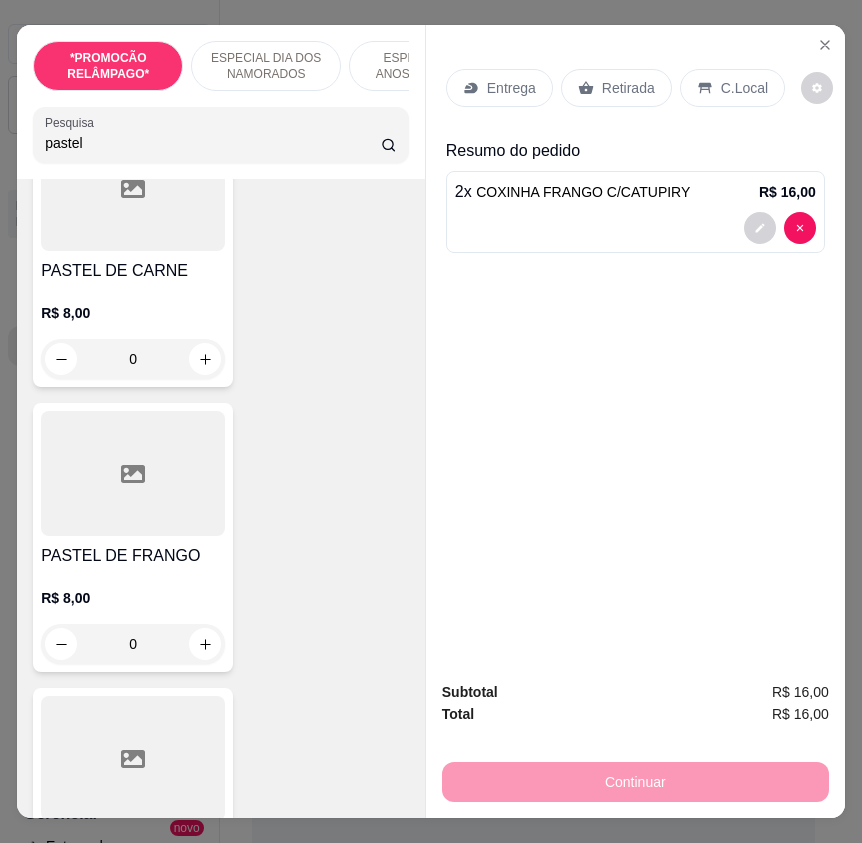 click on "0" at bounding box center (133, 359) 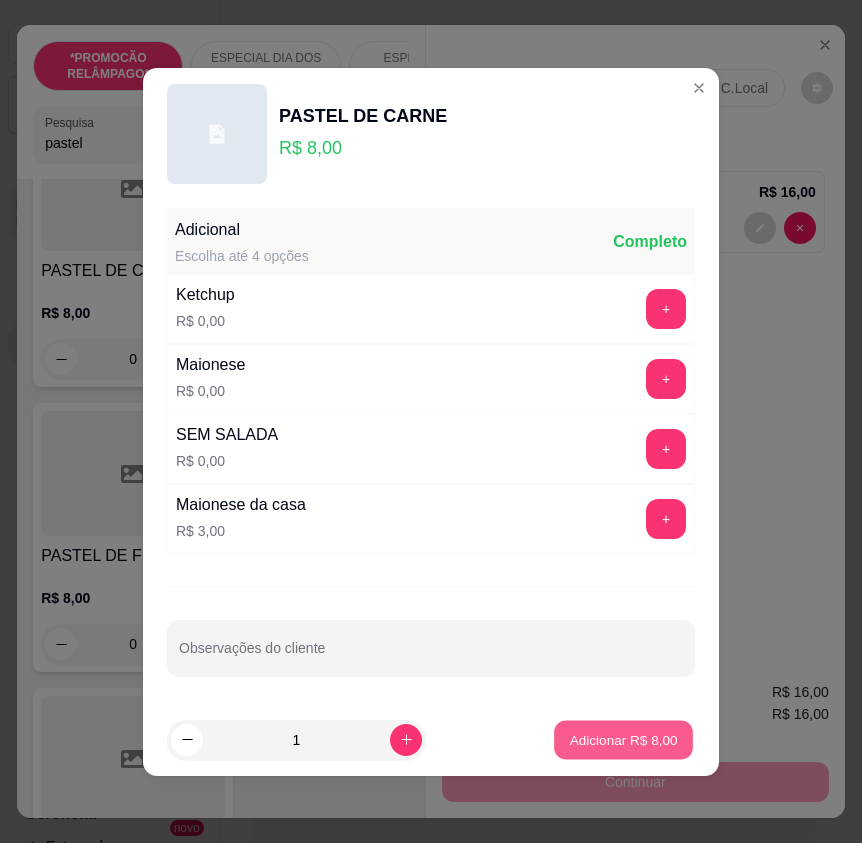 click on "Adicionar   R$ 8,00" at bounding box center (623, 739) 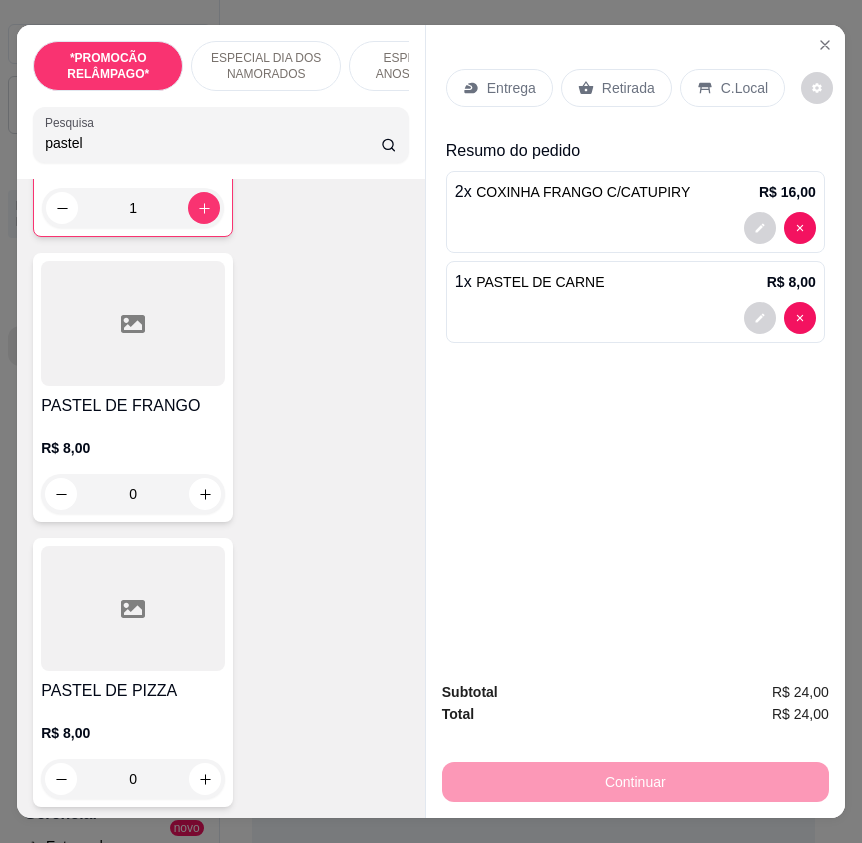 scroll, scrollTop: 801, scrollLeft: 0, axis: vertical 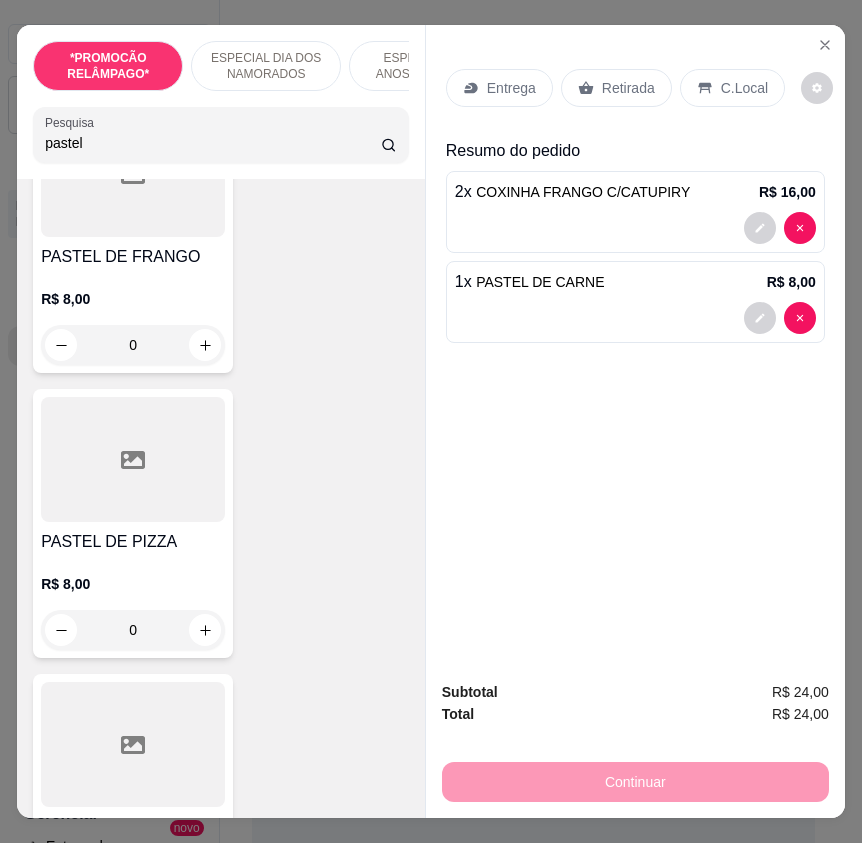 click on "0" at bounding box center [133, 630] 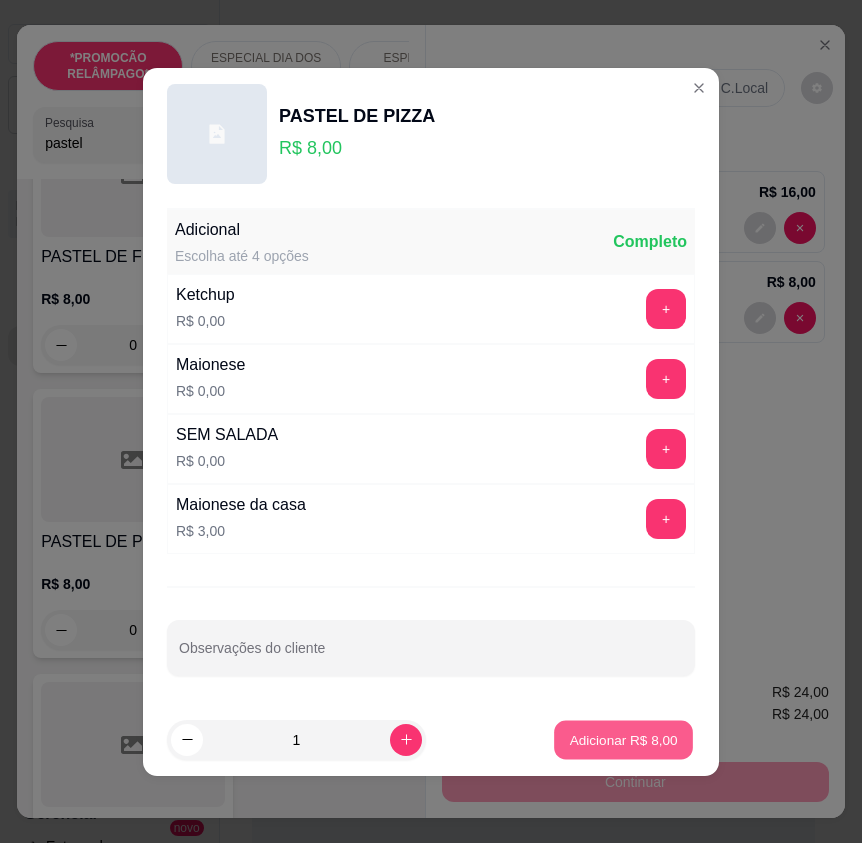 click on "Adicionar   R$ 8,00" at bounding box center (623, 739) 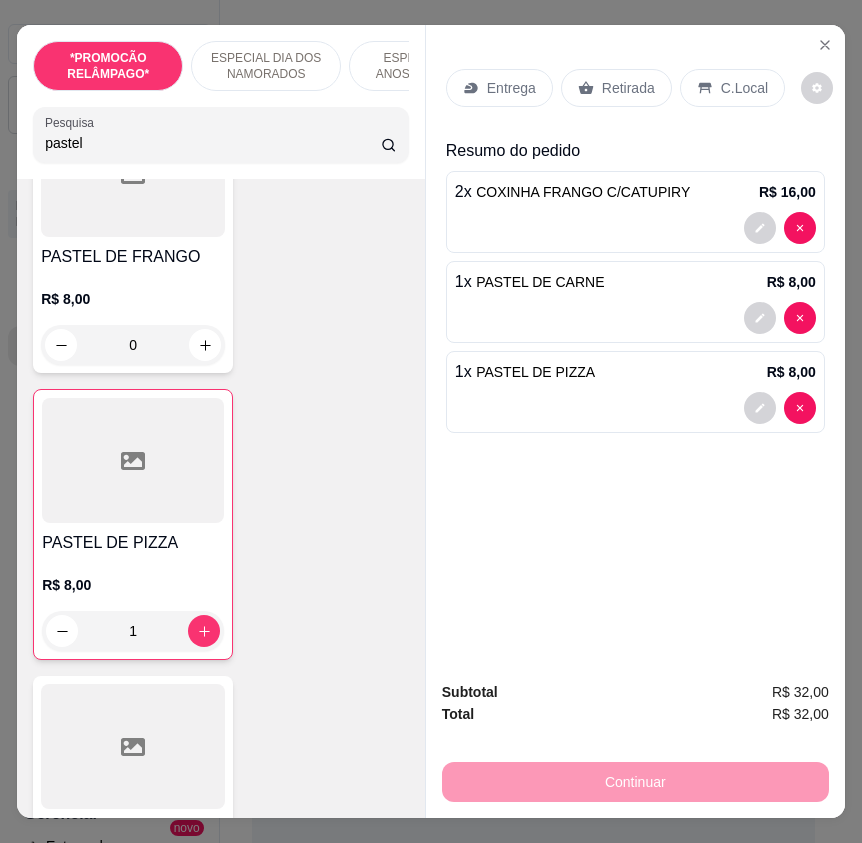 click on "Entrega" at bounding box center (499, 88) 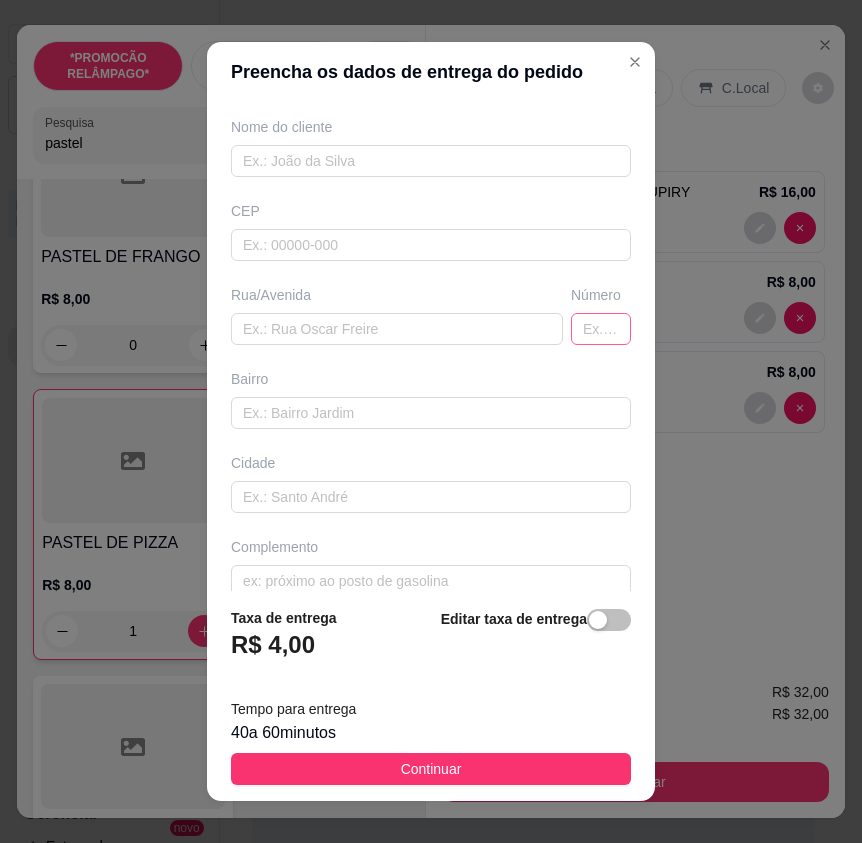 scroll, scrollTop: 185, scrollLeft: 0, axis: vertical 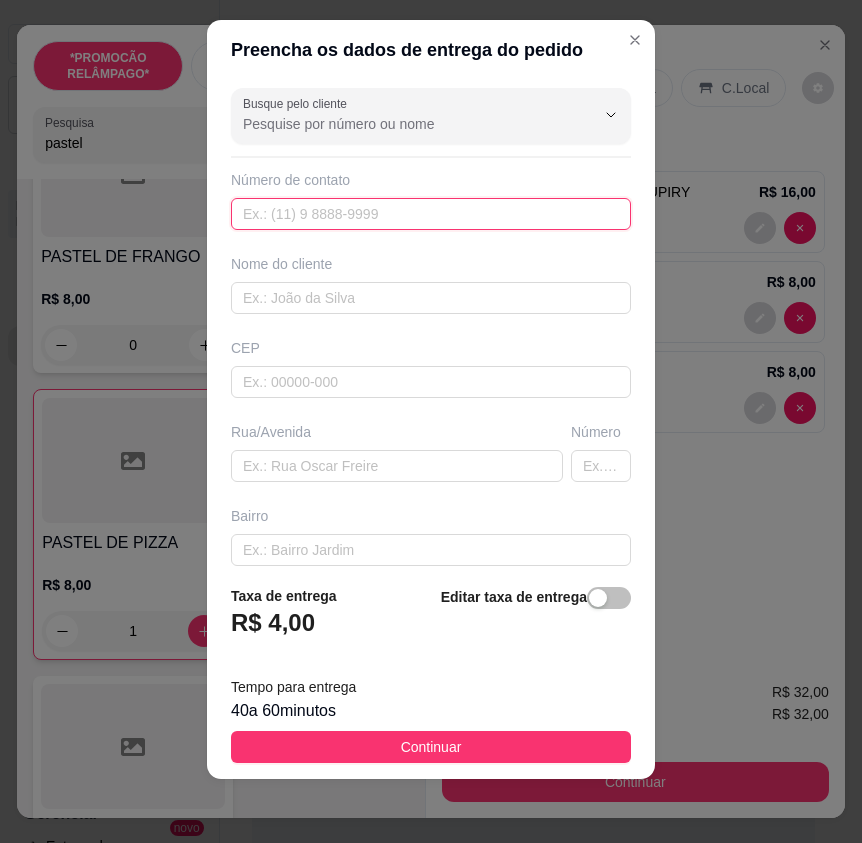 paste on "([PHONE])" 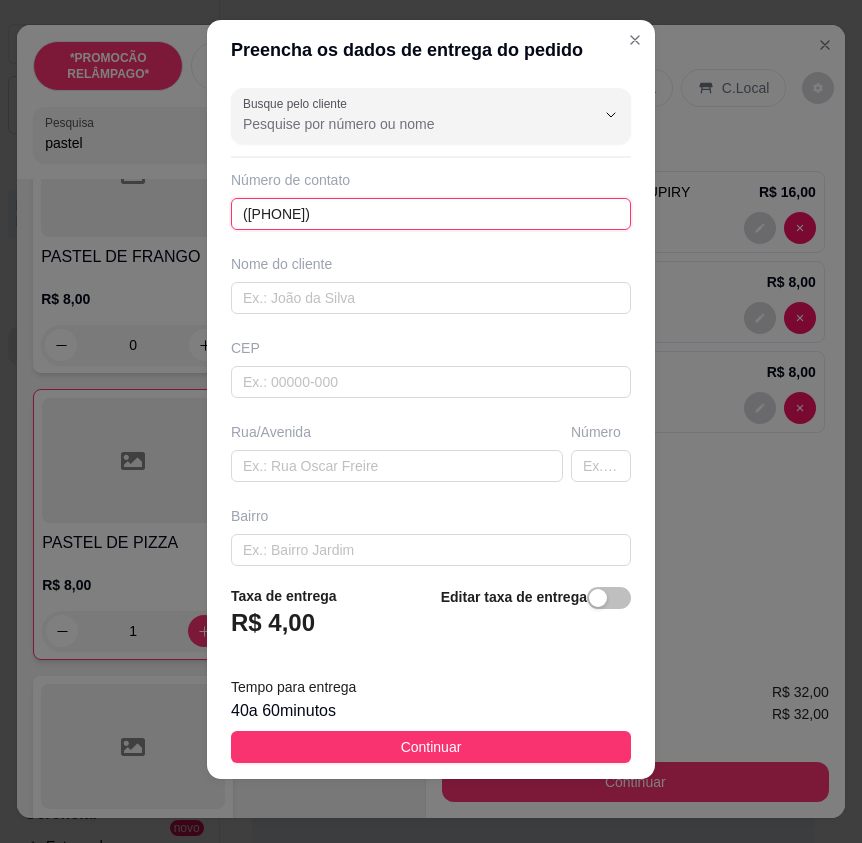 type on "([PHONE])" 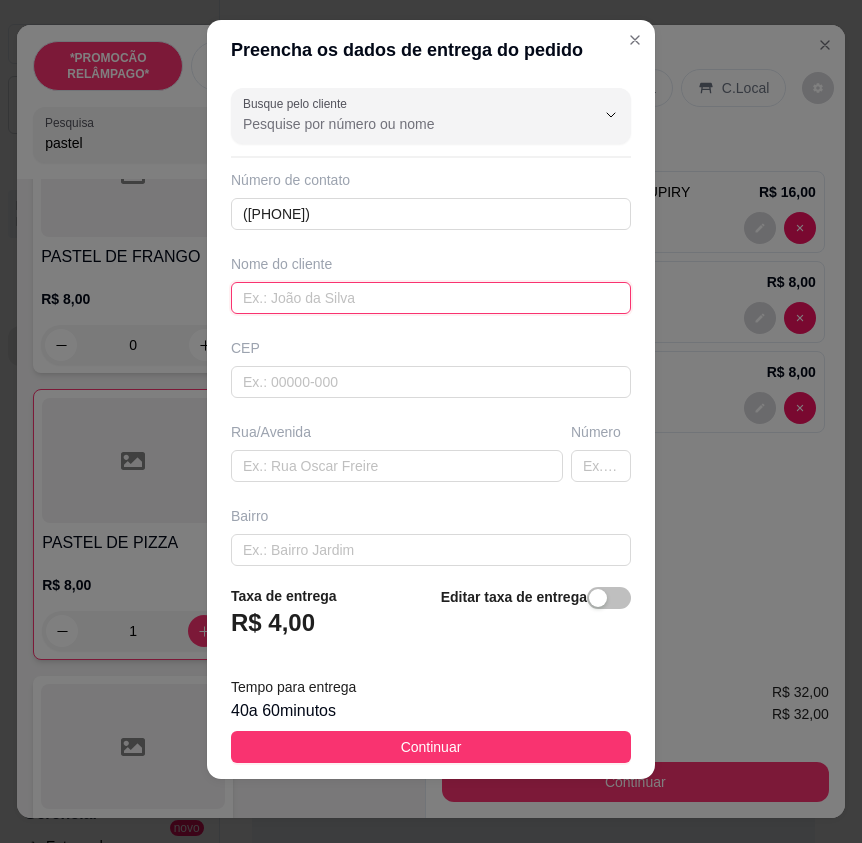 drag, startPoint x: 492, startPoint y: 298, endPoint x: 502, endPoint y: 316, distance: 20.59126 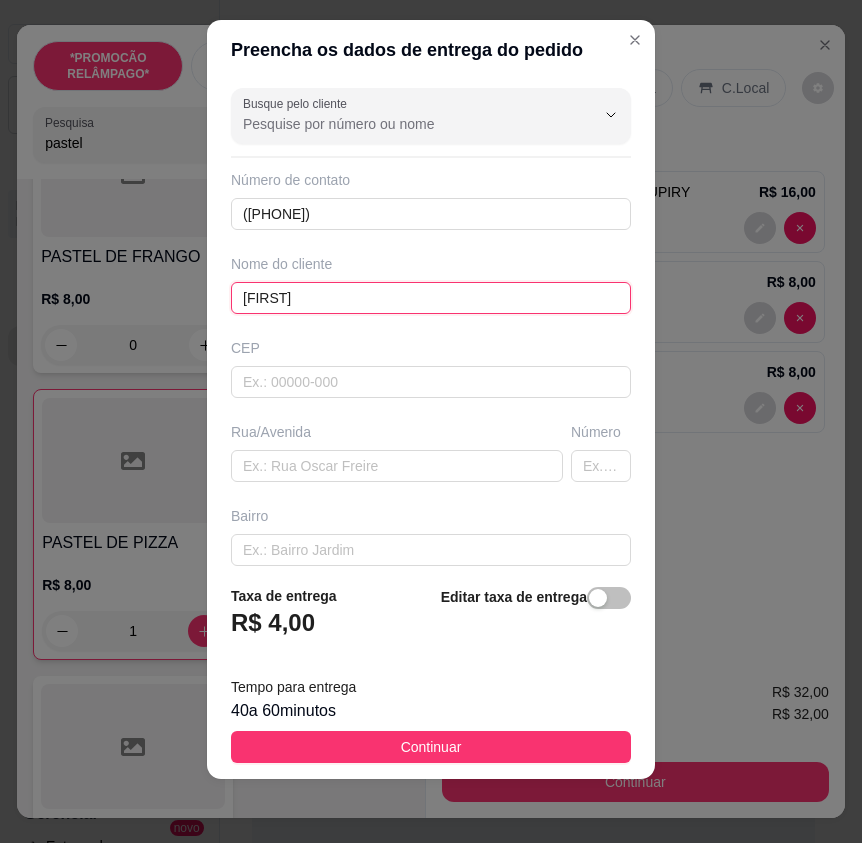 type on "[FIRST]" 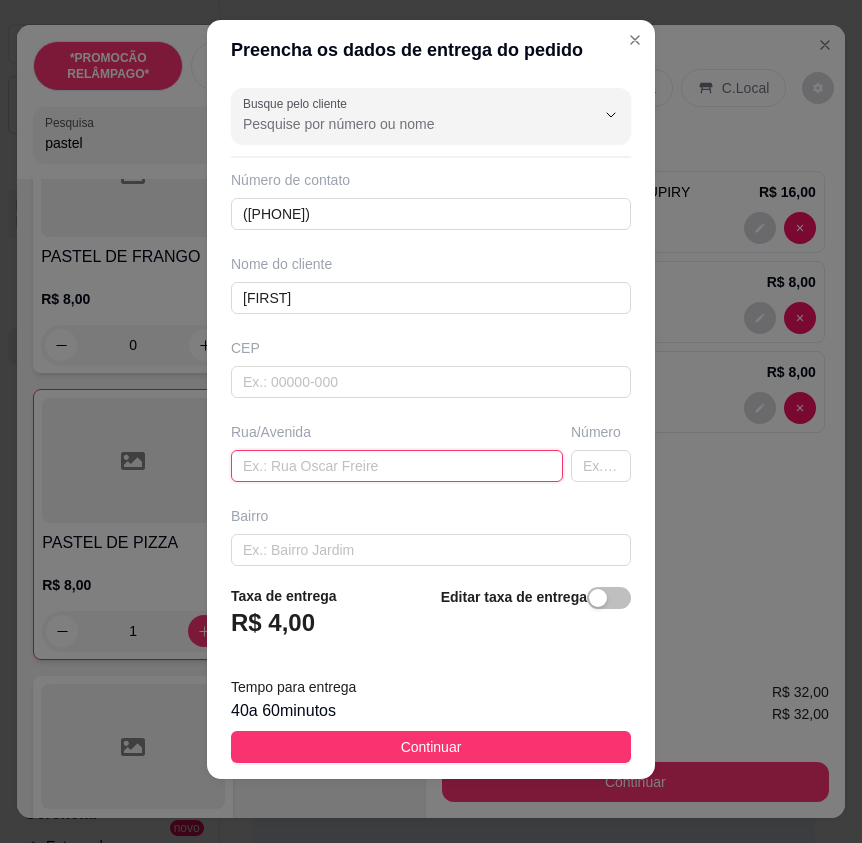 paste on "Rua professor eloide Ramos" 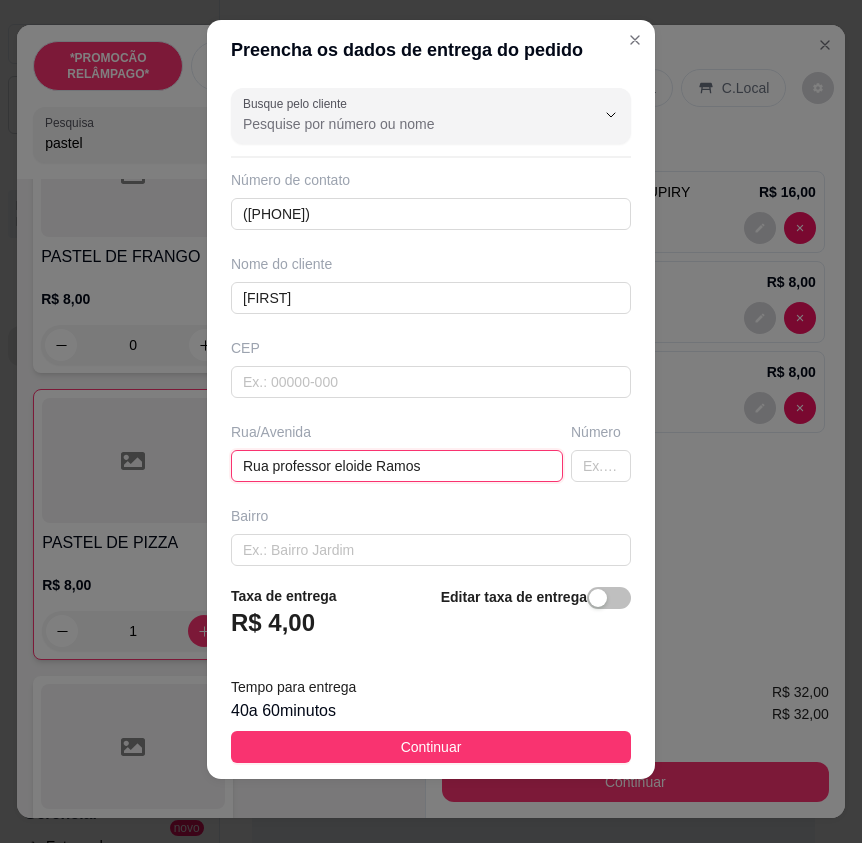 type on "Rua professor eloide Ramos" 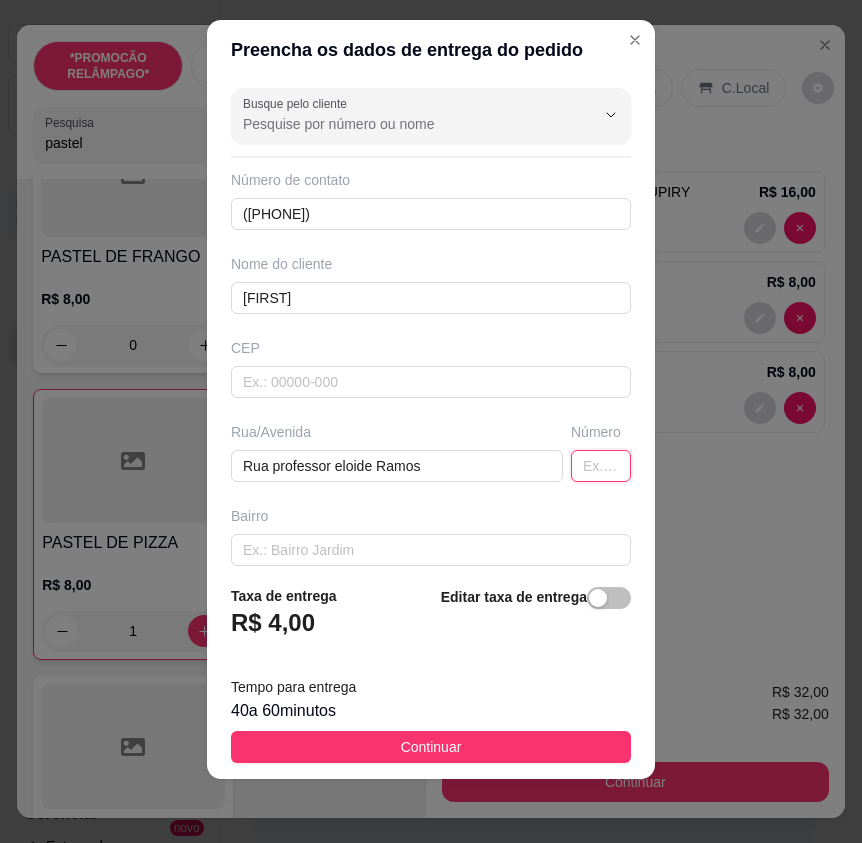 click at bounding box center [601, 466] 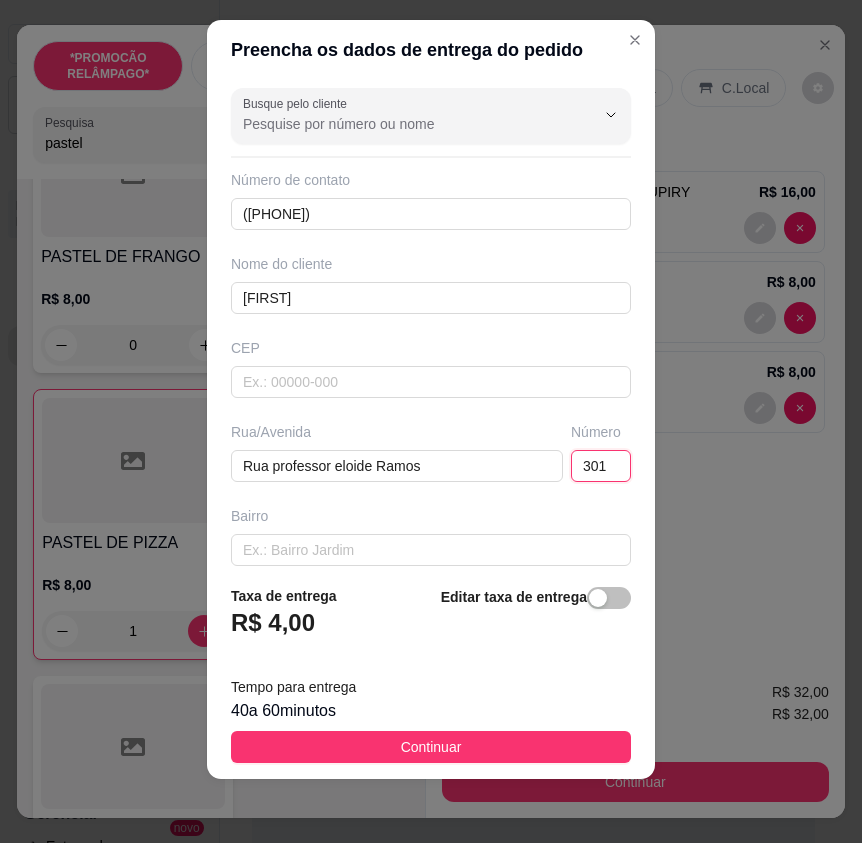 type on "301" 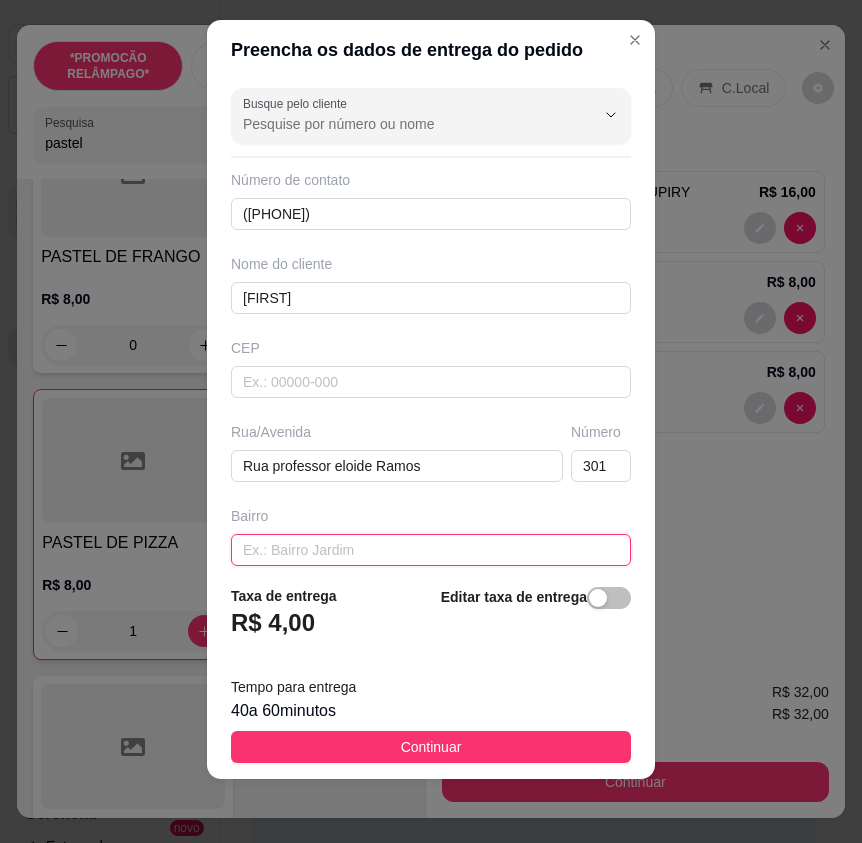 paste on "Nova sertania" 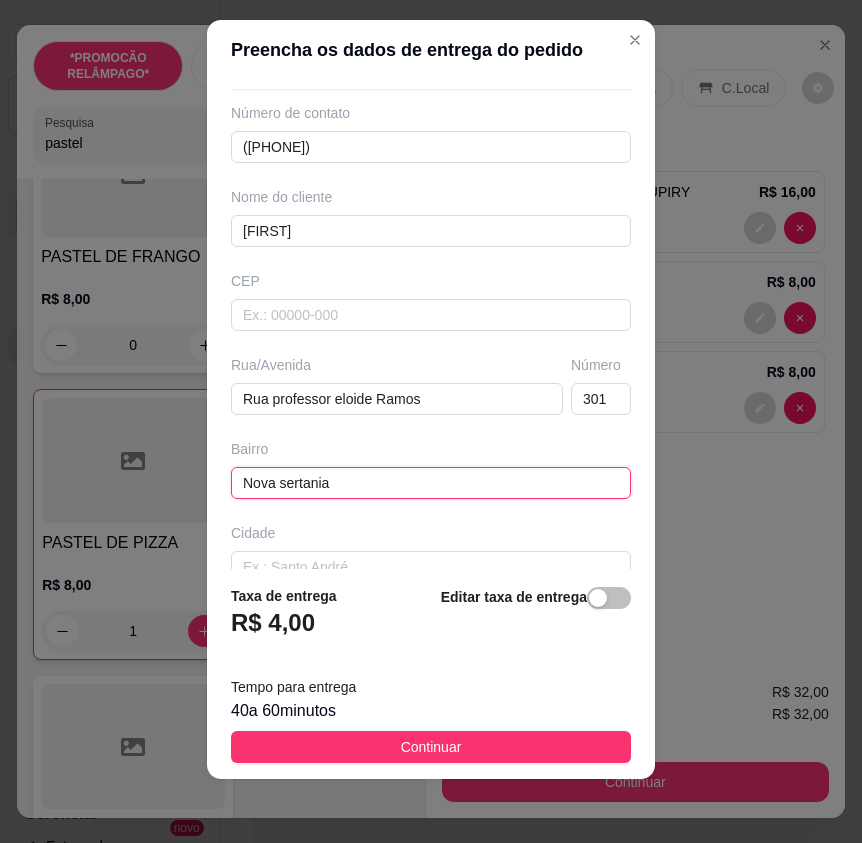 scroll, scrollTop: 100, scrollLeft: 0, axis: vertical 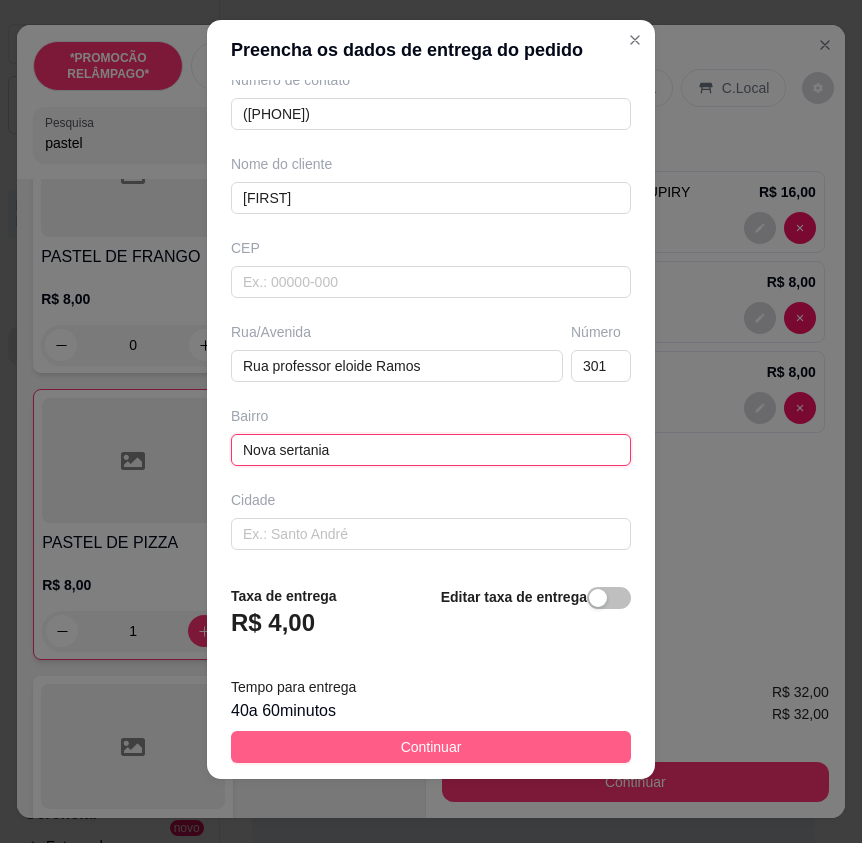 type on "Nova sertania" 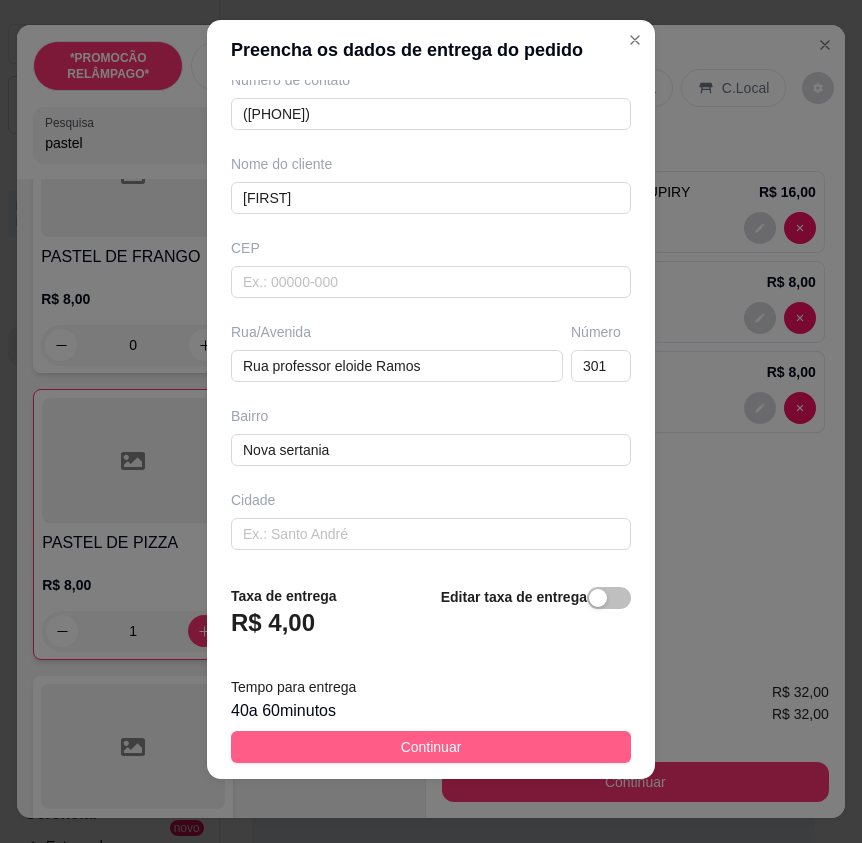 click on "Continuar" at bounding box center (431, 747) 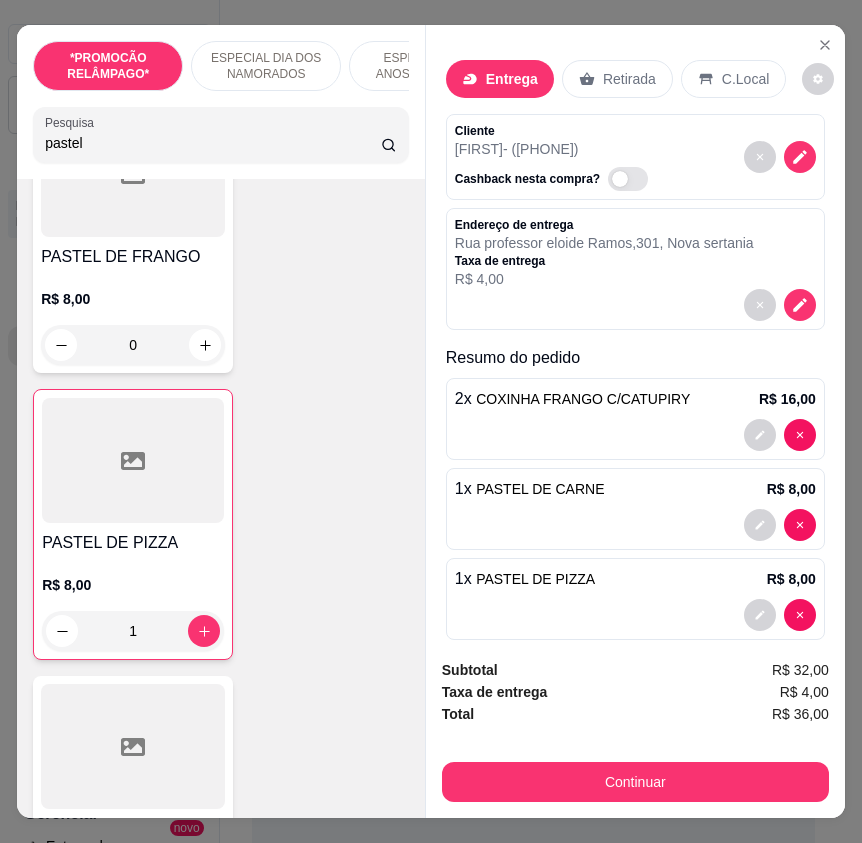 scroll, scrollTop: 35, scrollLeft: 0, axis: vertical 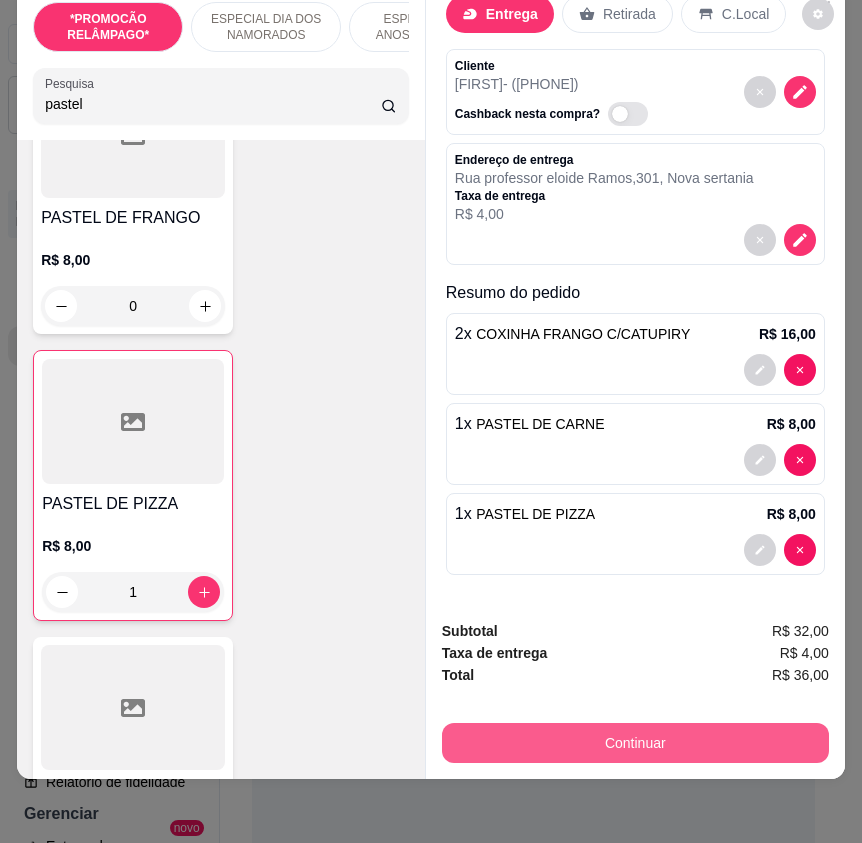 click on "Continuar" at bounding box center (635, 743) 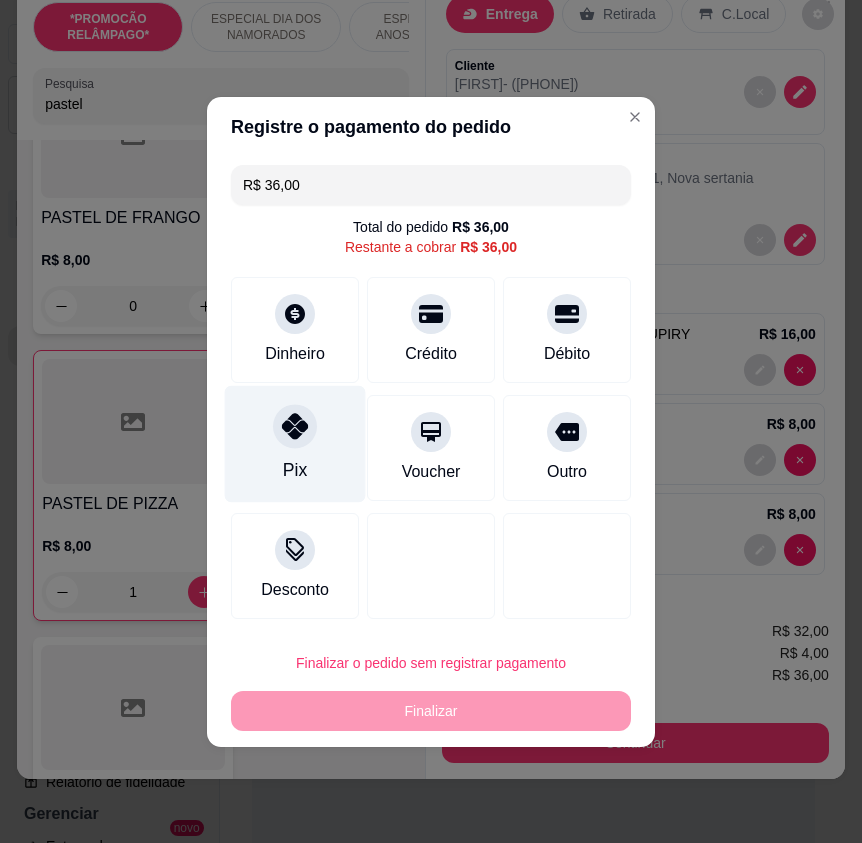 click on "Pix" at bounding box center [295, 470] 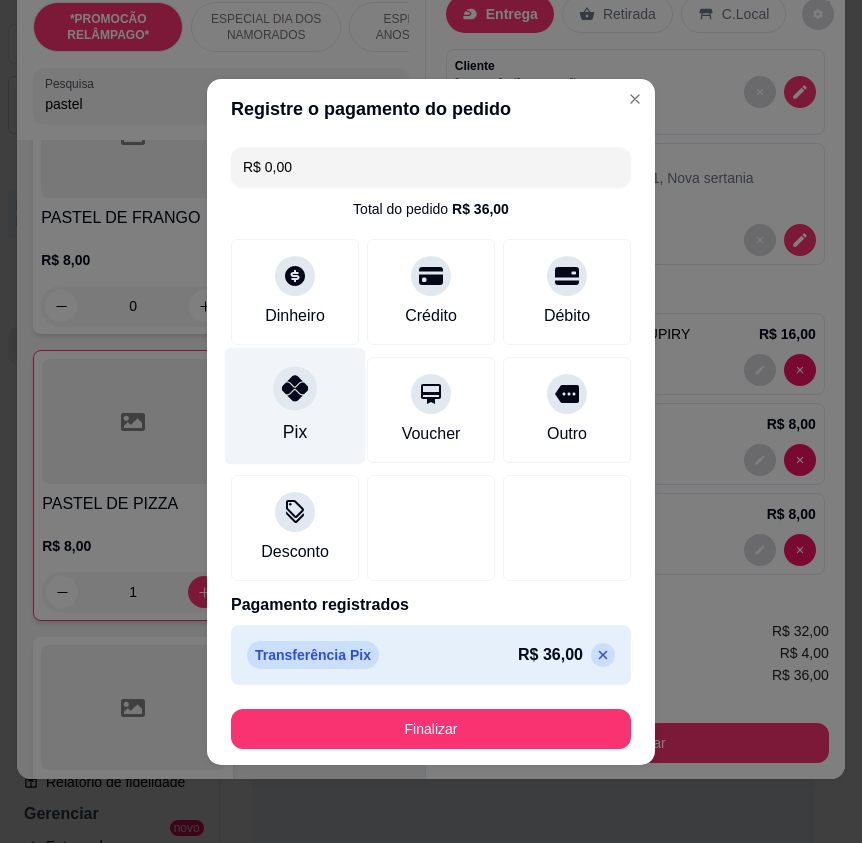 click on "Pix" at bounding box center (295, 432) 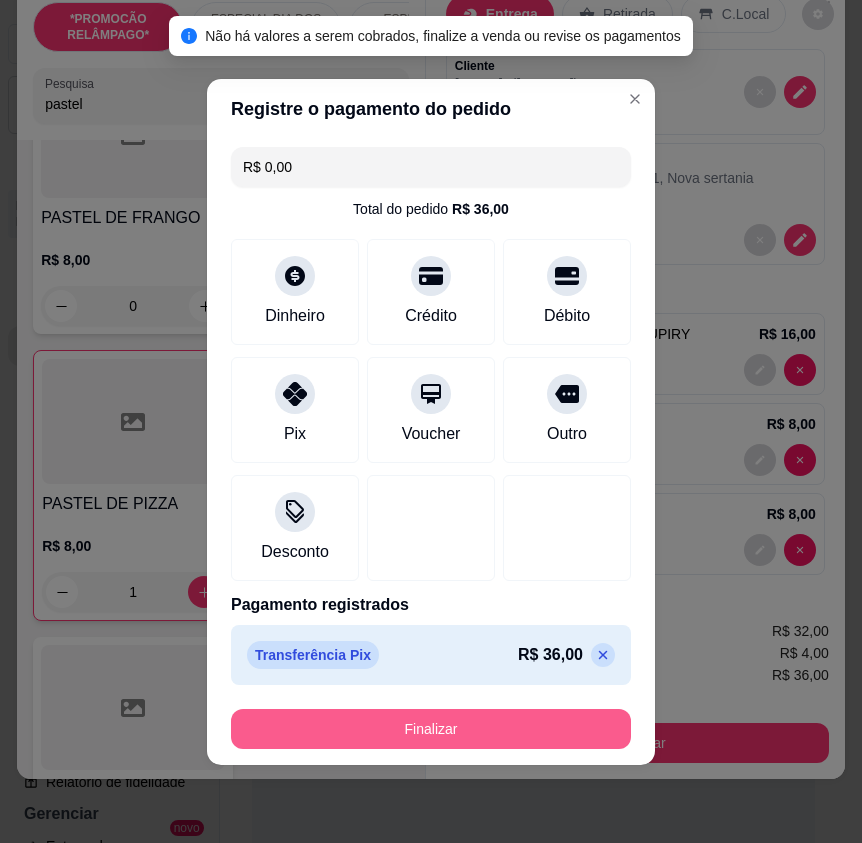 click on "Finalizar" at bounding box center [431, 729] 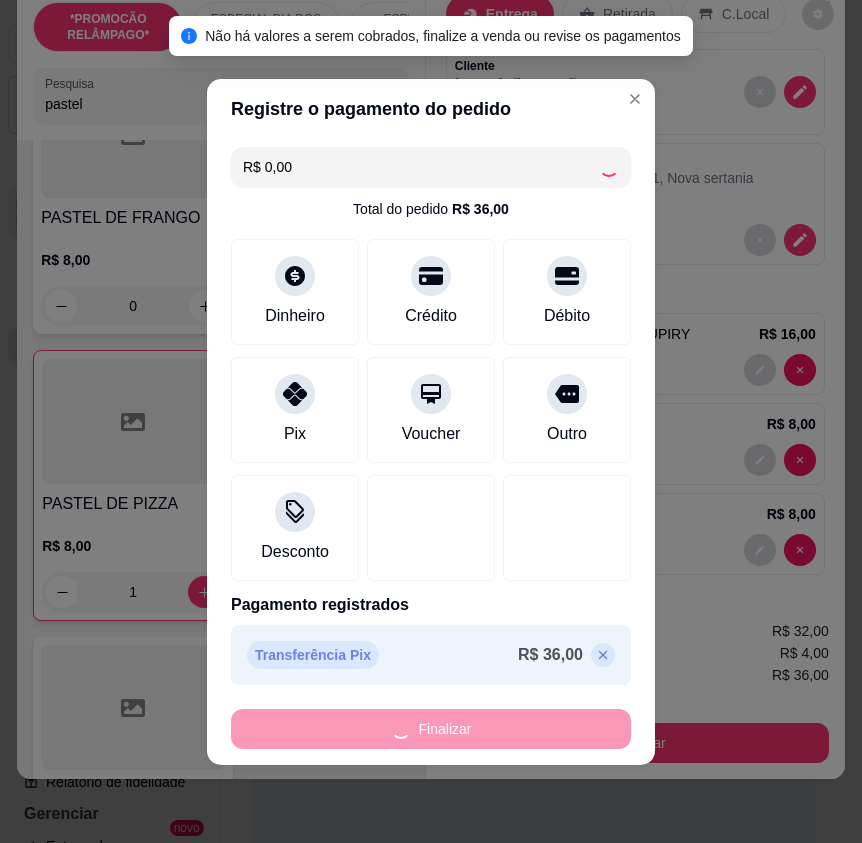 type on "0" 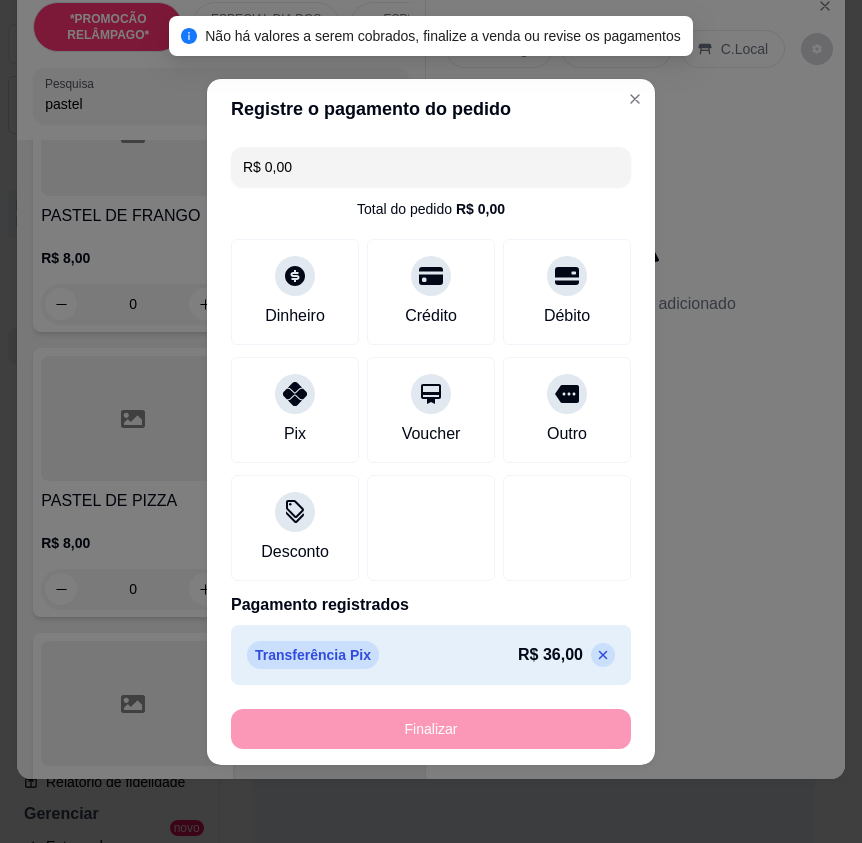 type on "-R$ 36,00" 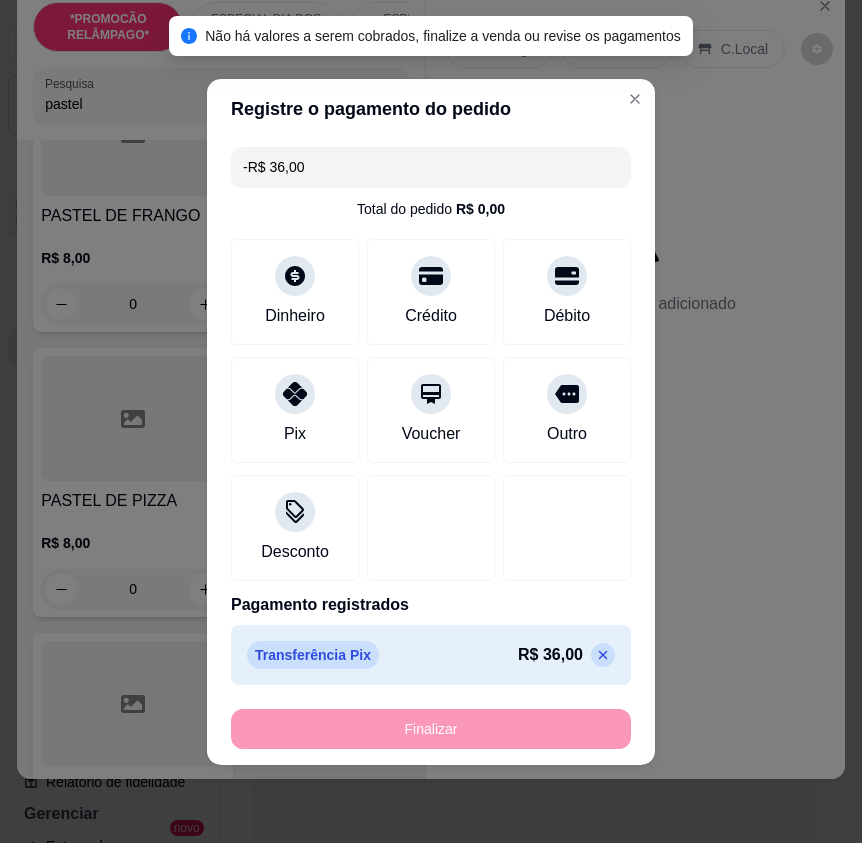 scroll, scrollTop: 0, scrollLeft: 0, axis: both 